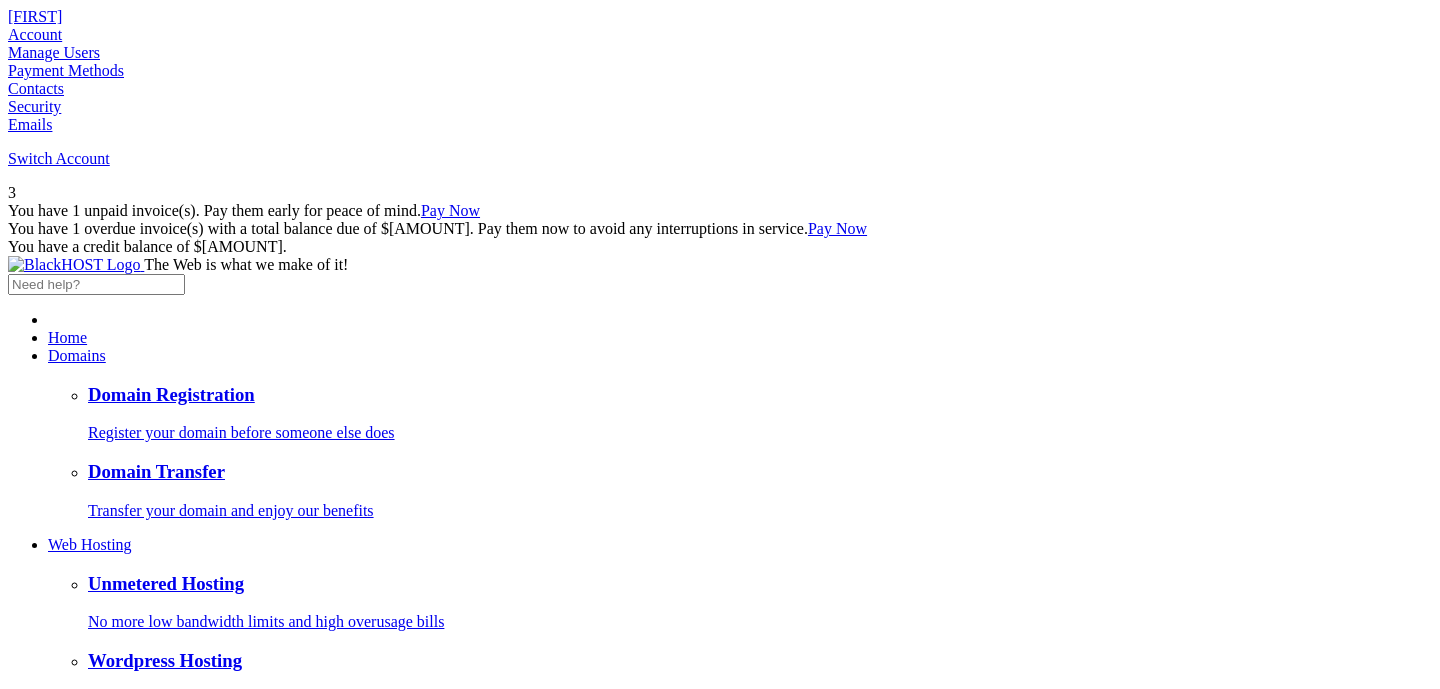 scroll, scrollTop: 0, scrollLeft: 0, axis: both 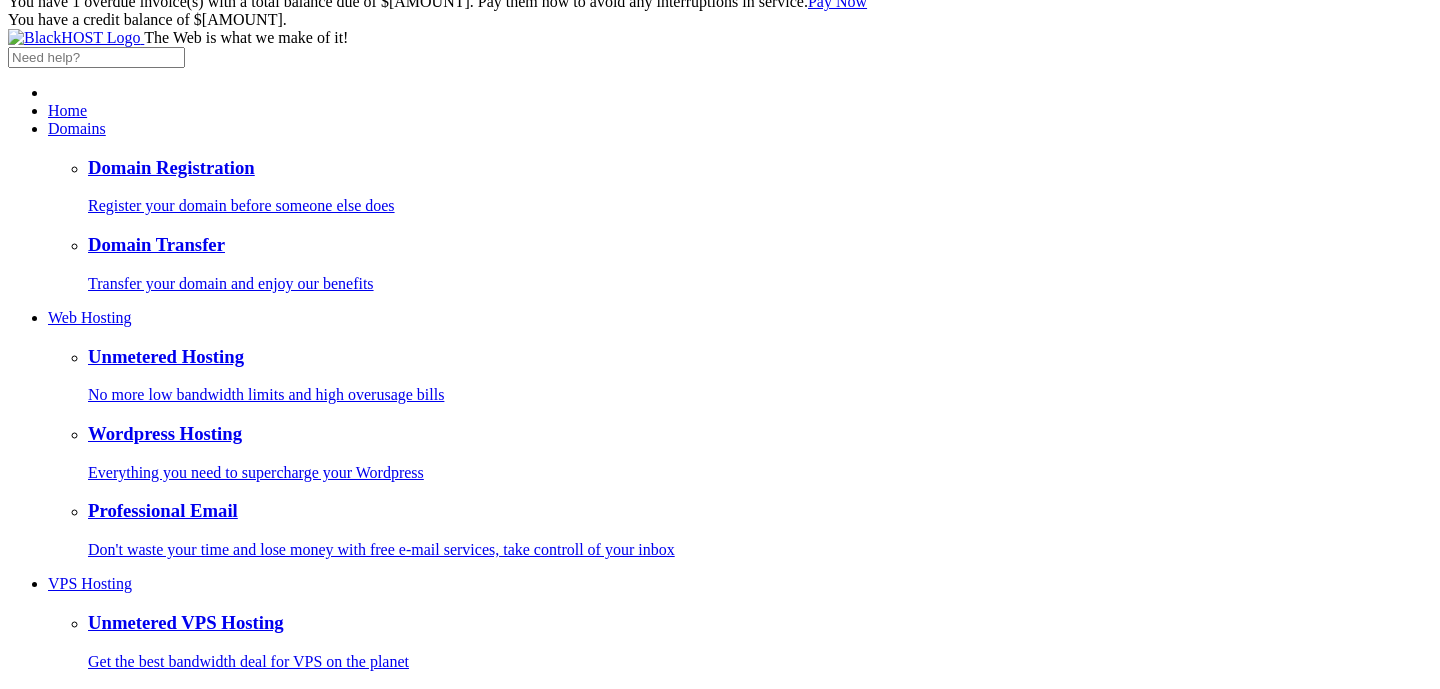 click on "Continue" at bounding box center (42, 2100) 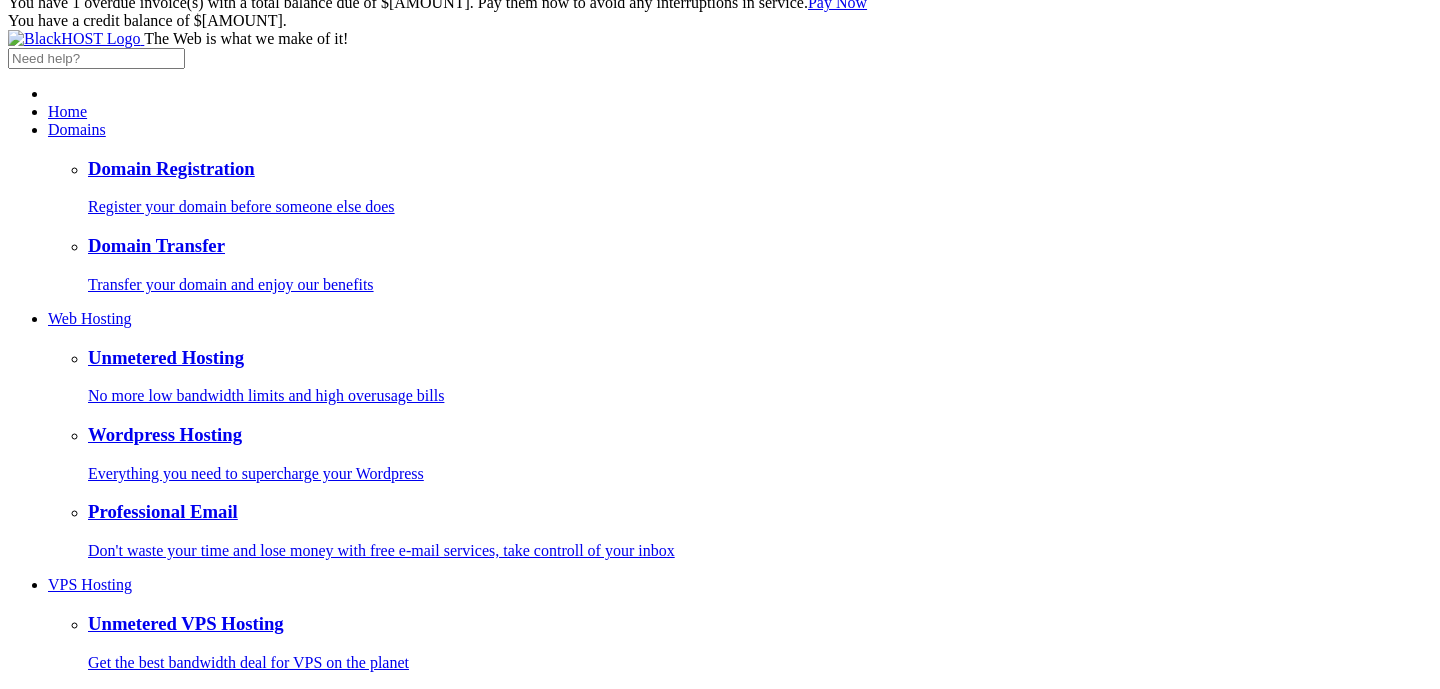 scroll, scrollTop: 225, scrollLeft: 0, axis: vertical 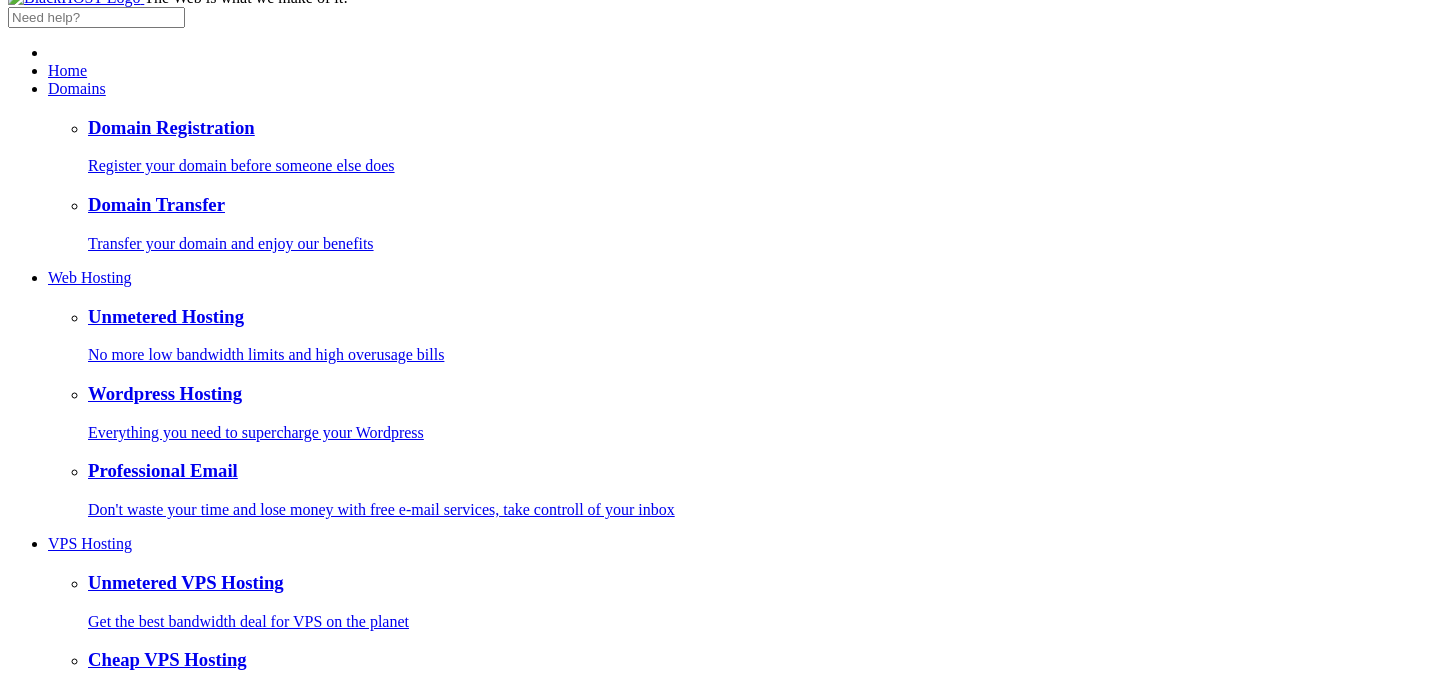 click on "Checkout" at bounding box center [38, 1737] 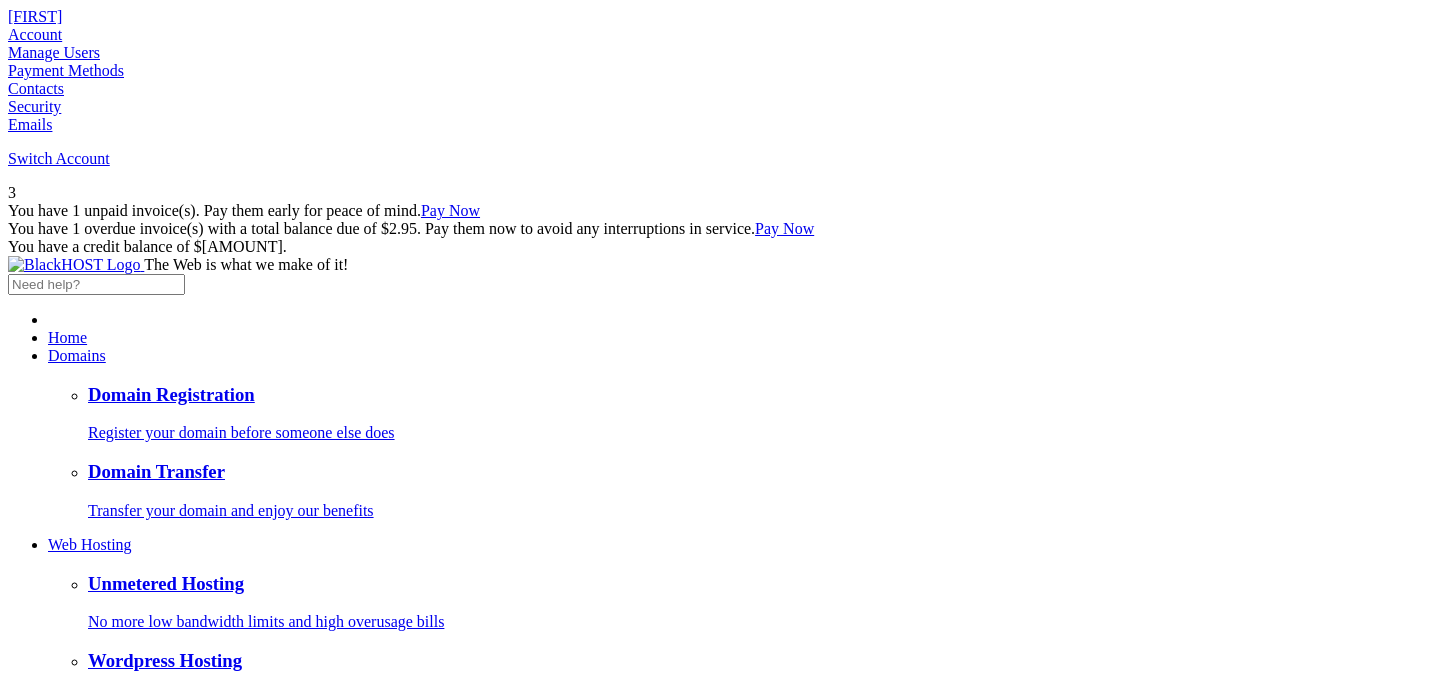 scroll, scrollTop: 0, scrollLeft: 0, axis: both 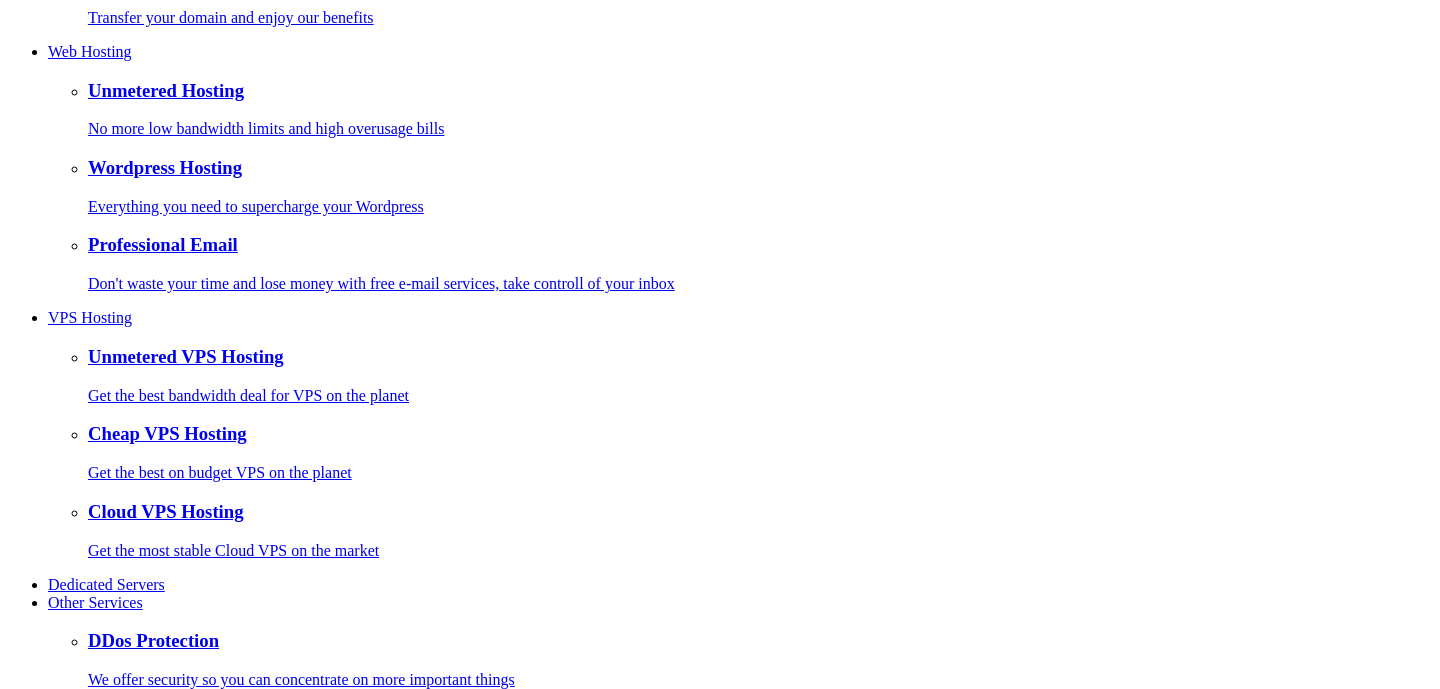 click on "I have read and agree to the  Terms of Service" at bounding box center [162, 2235] 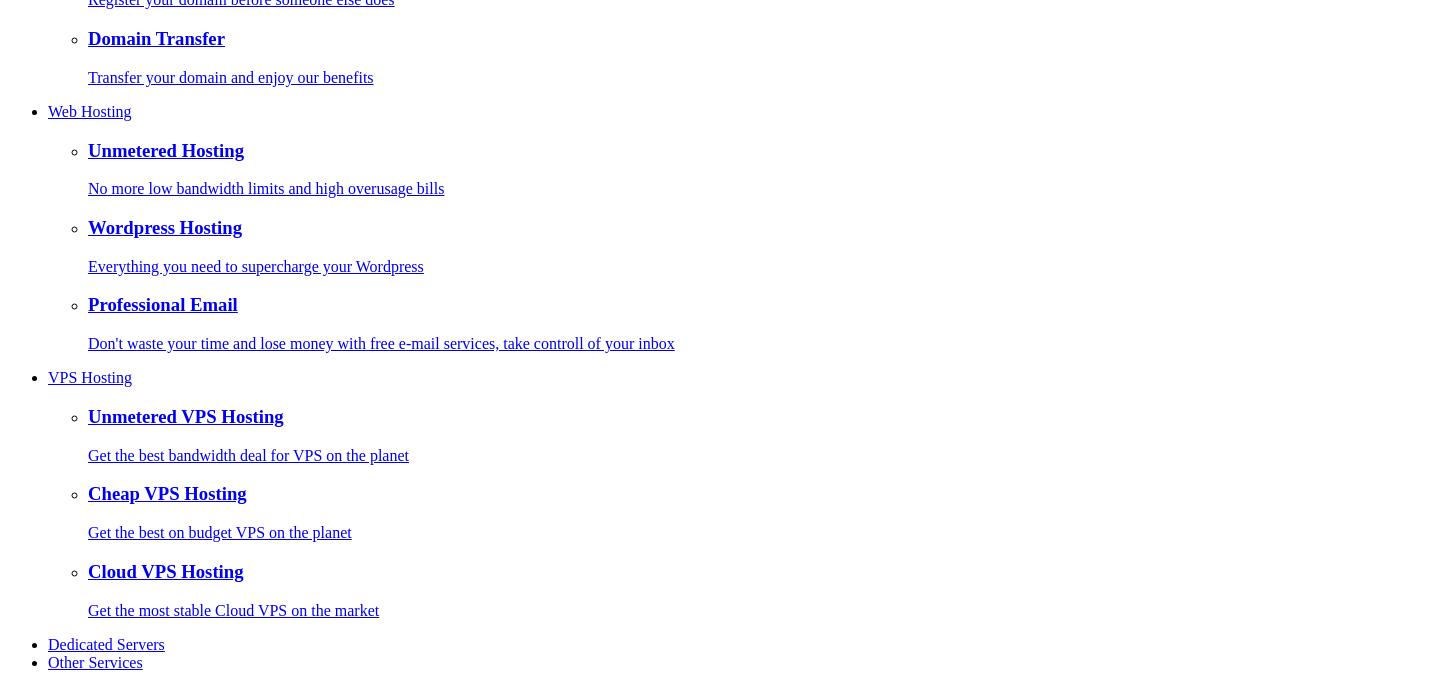 scroll, scrollTop: 497, scrollLeft: 0, axis: vertical 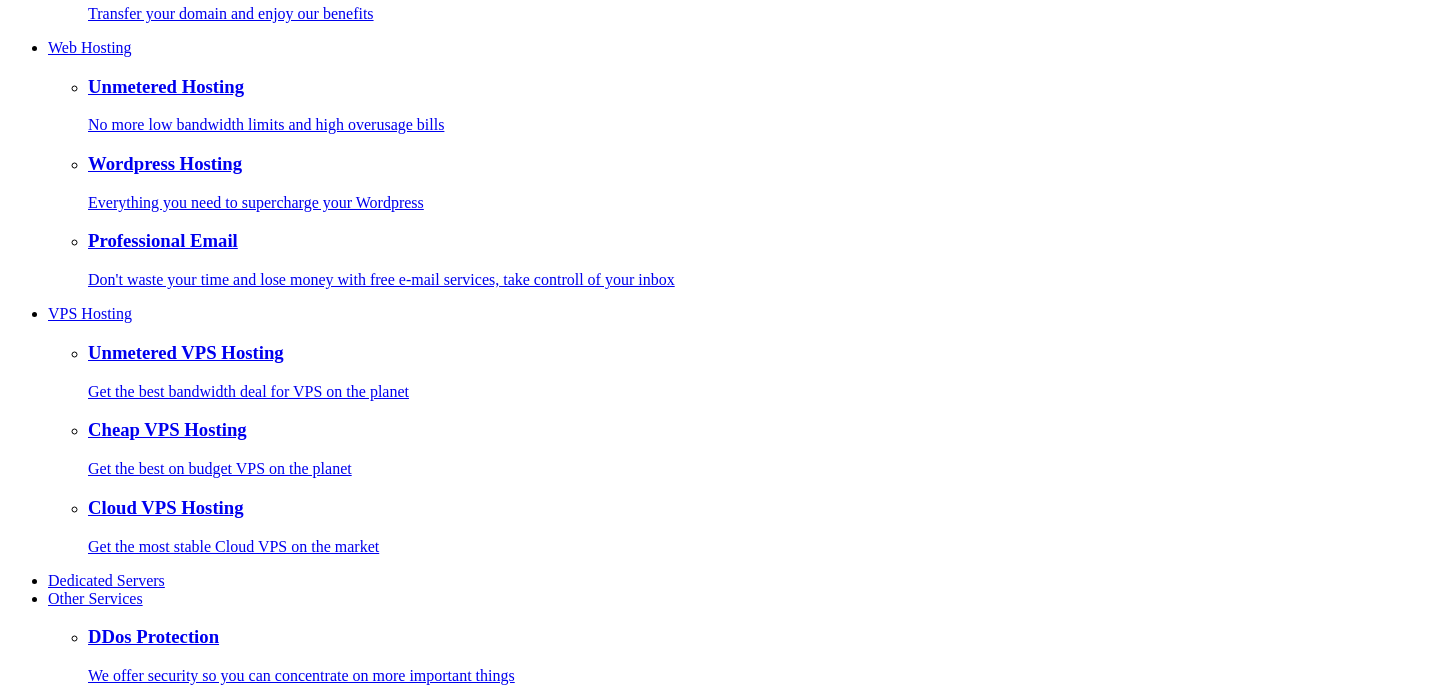 click on "Complete Order" at bounding box center [63, 2251] 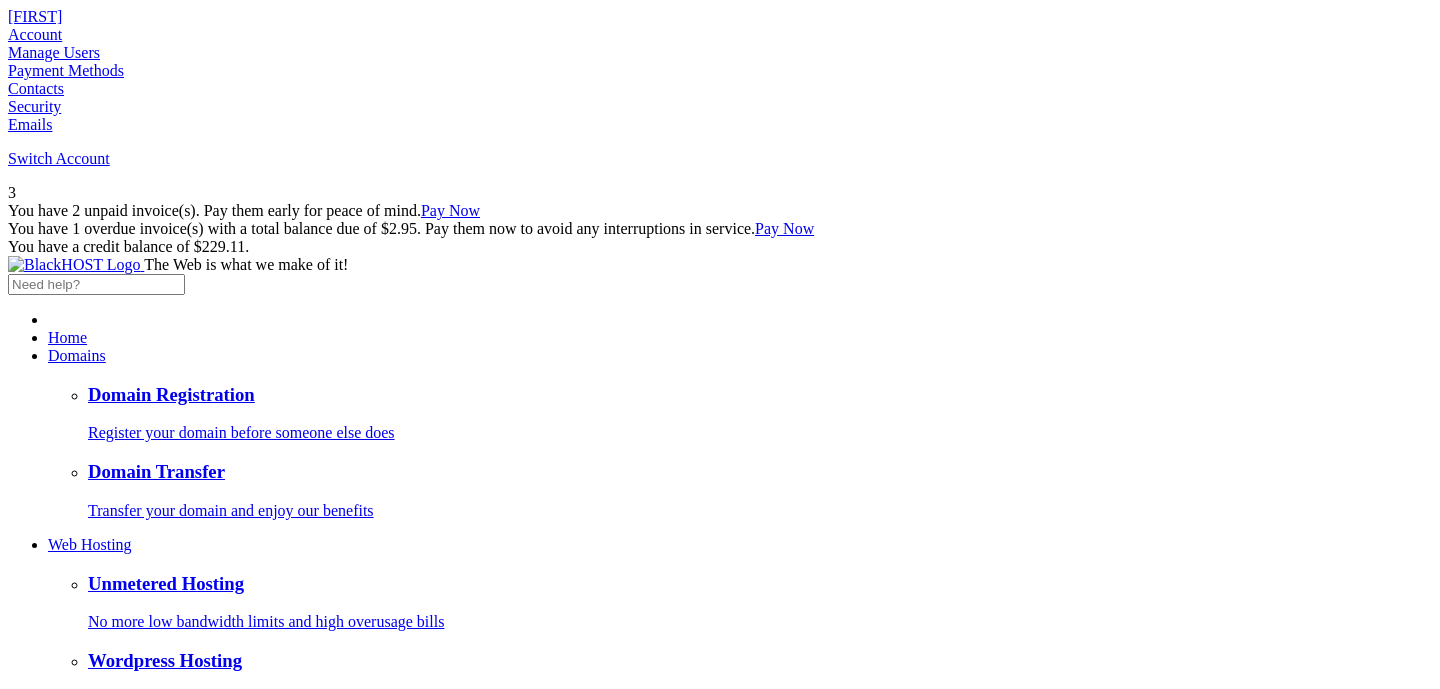 scroll, scrollTop: 0, scrollLeft: 0, axis: both 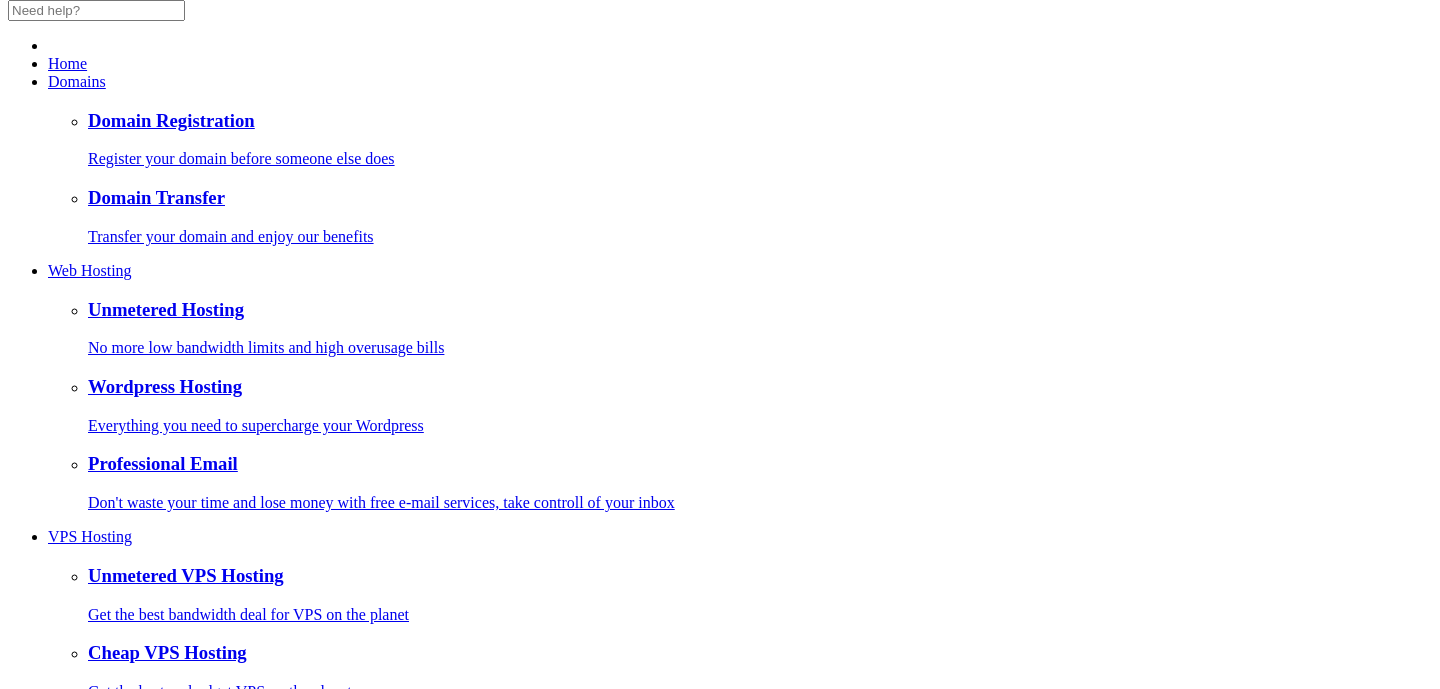 click on "Continue" at bounding box center (42, 2053) 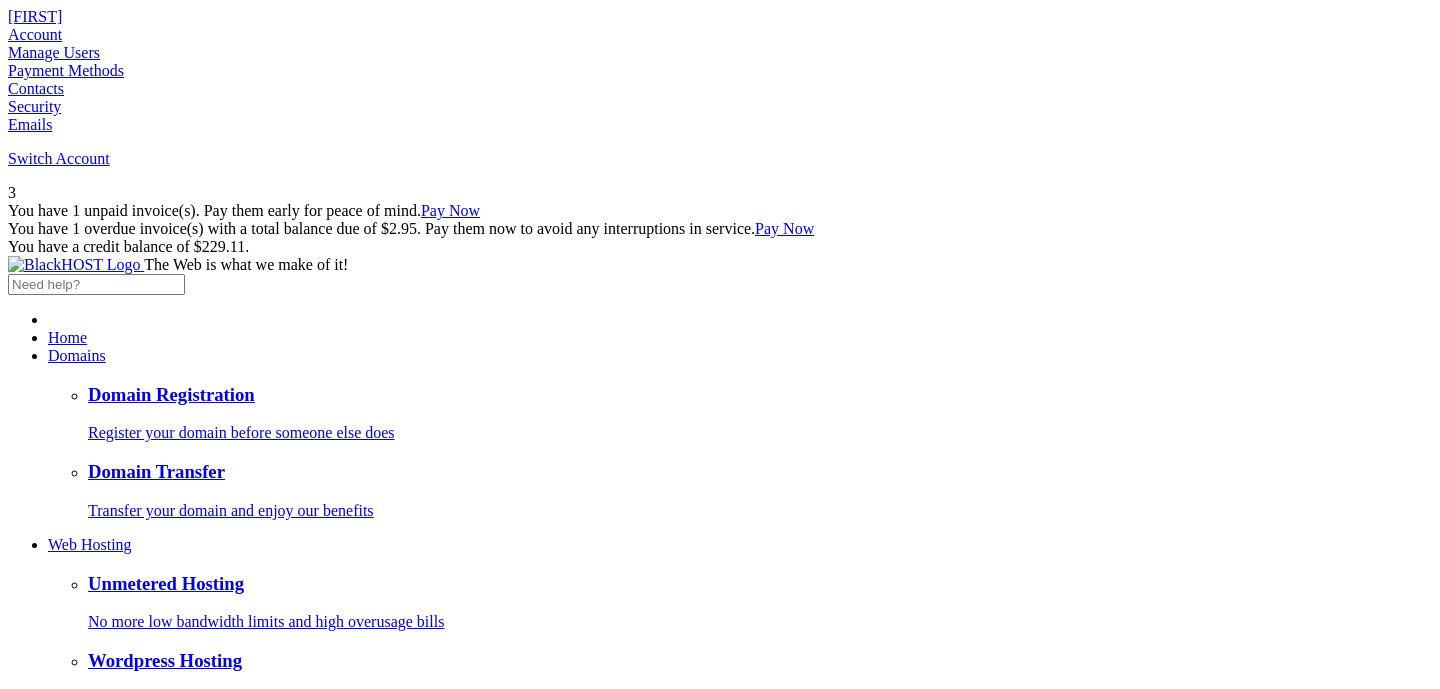 scroll, scrollTop: 0, scrollLeft: 0, axis: both 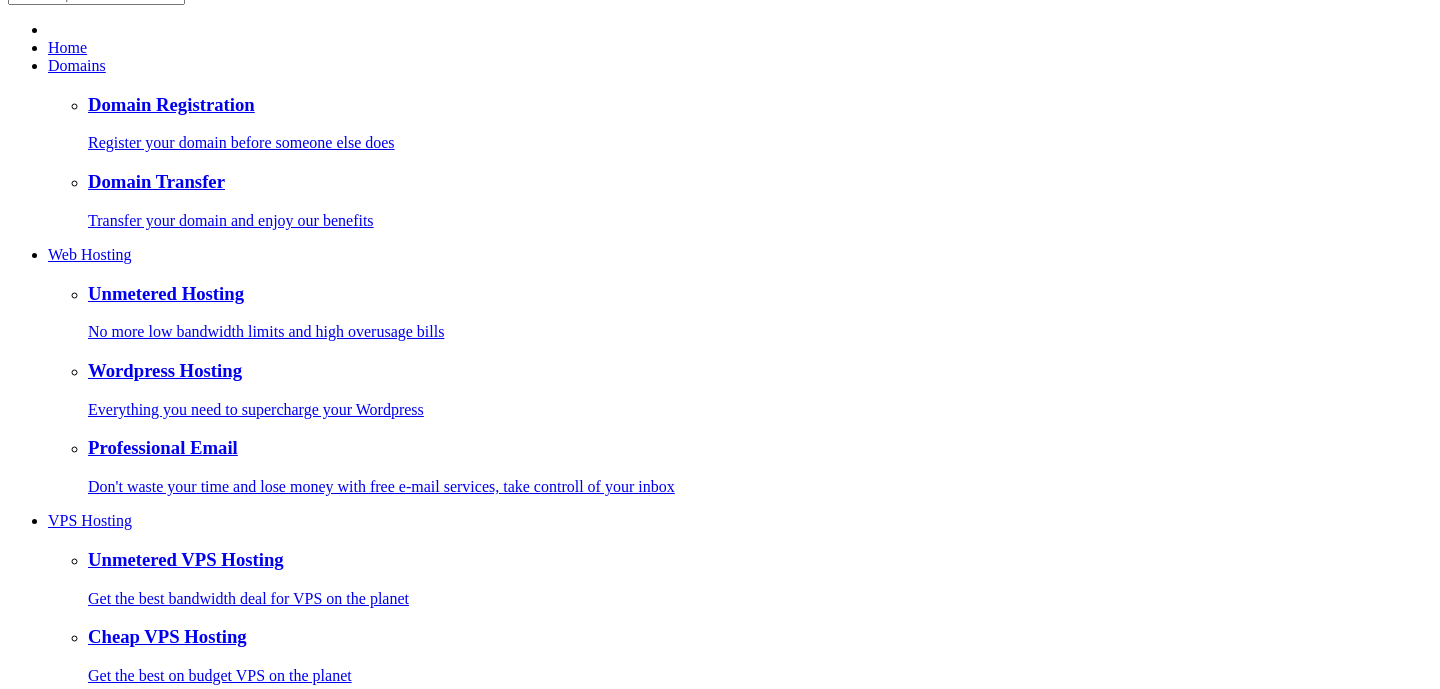click on "Checkout" at bounding box center [38, 1714] 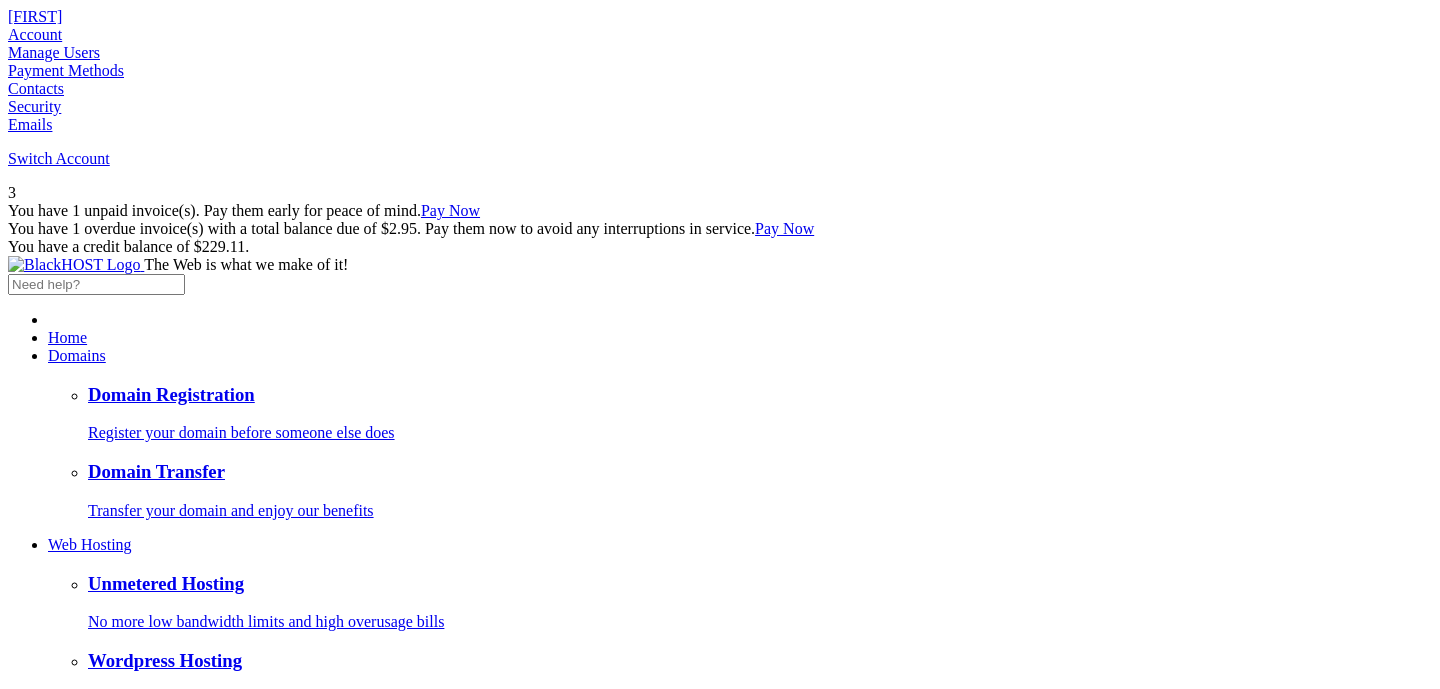 scroll, scrollTop: 0, scrollLeft: 0, axis: both 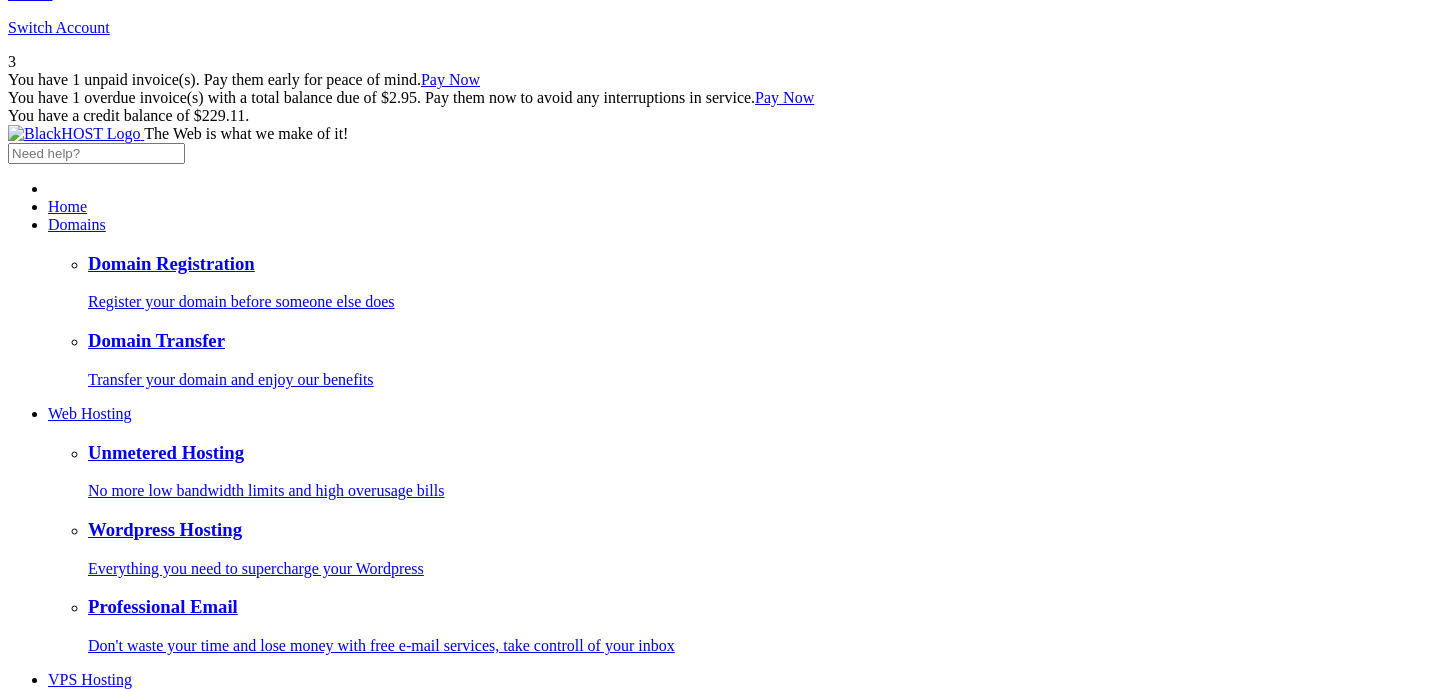 click on "Do not apply any credit from my credit balance to this order. I will pay for it using the payment method selected below." at bounding box center [712, 2178] 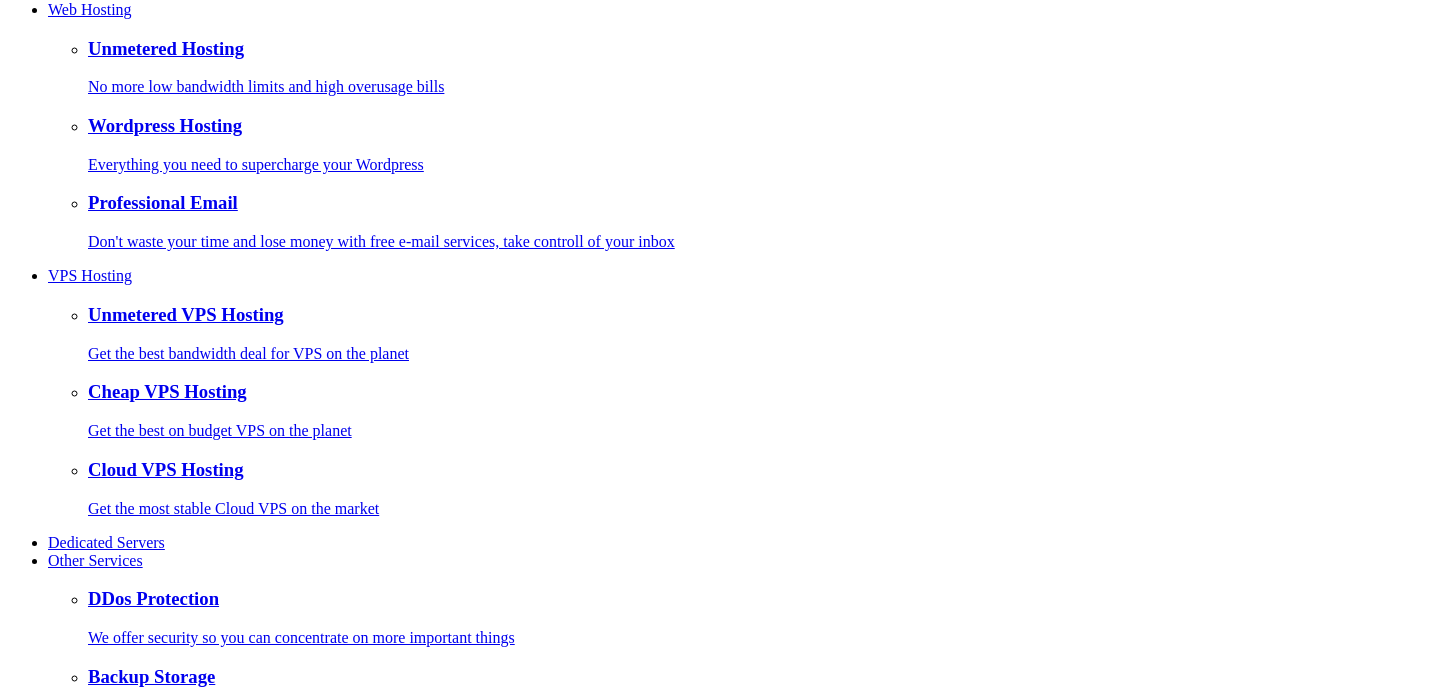 scroll, scrollTop: 587, scrollLeft: 0, axis: vertical 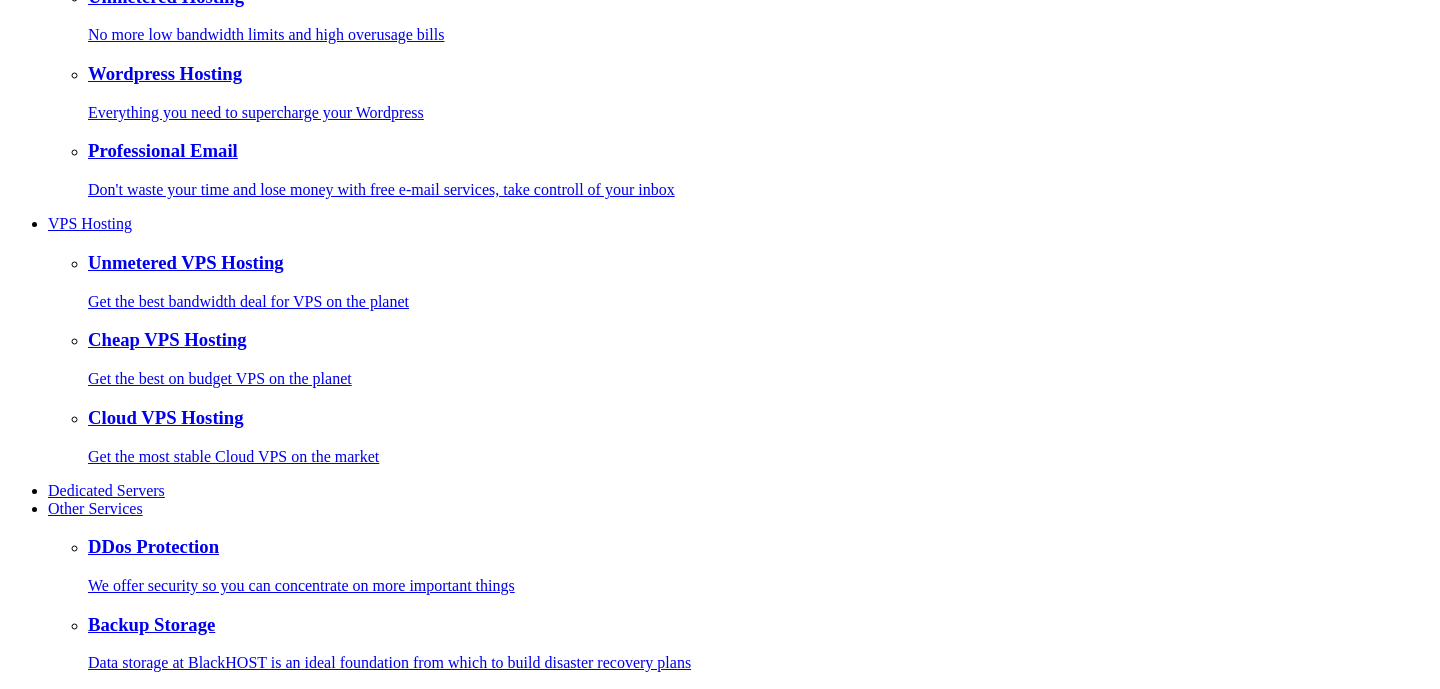 click at bounding box center (32, 2141) 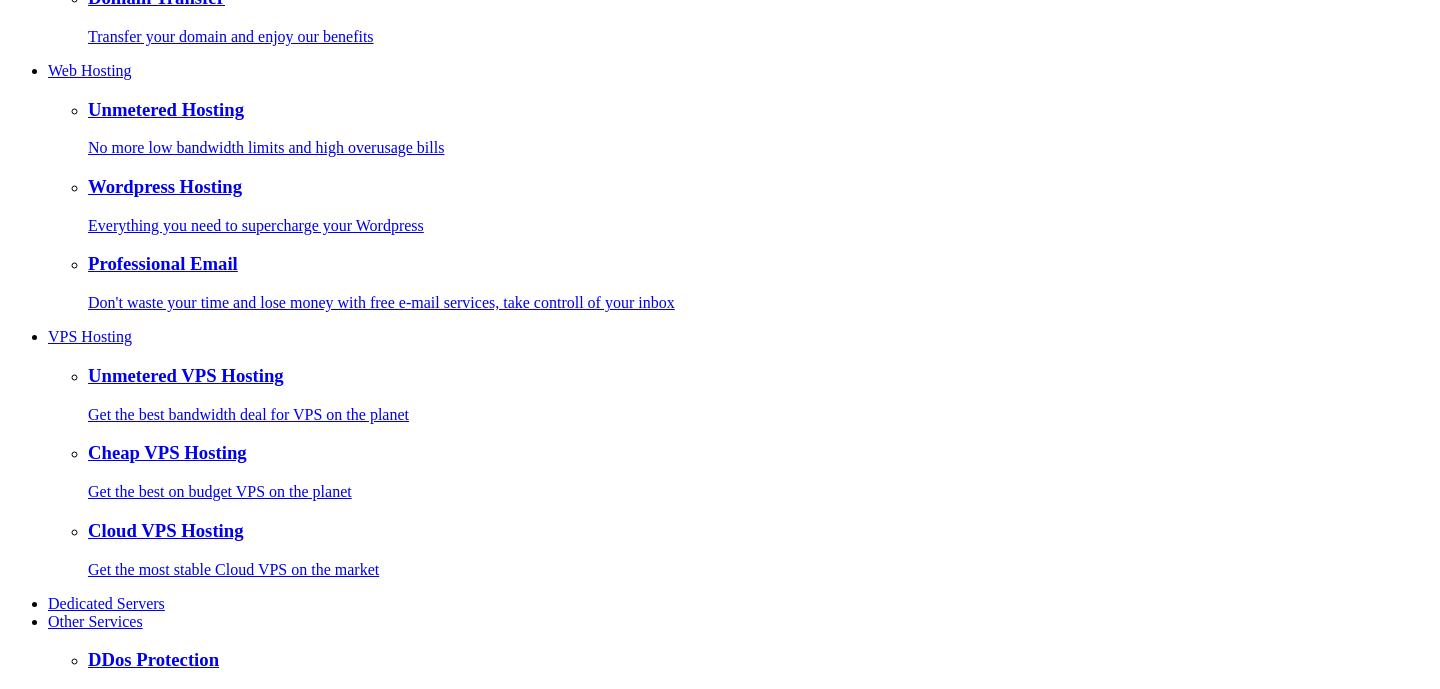 scroll, scrollTop: 433, scrollLeft: 0, axis: vertical 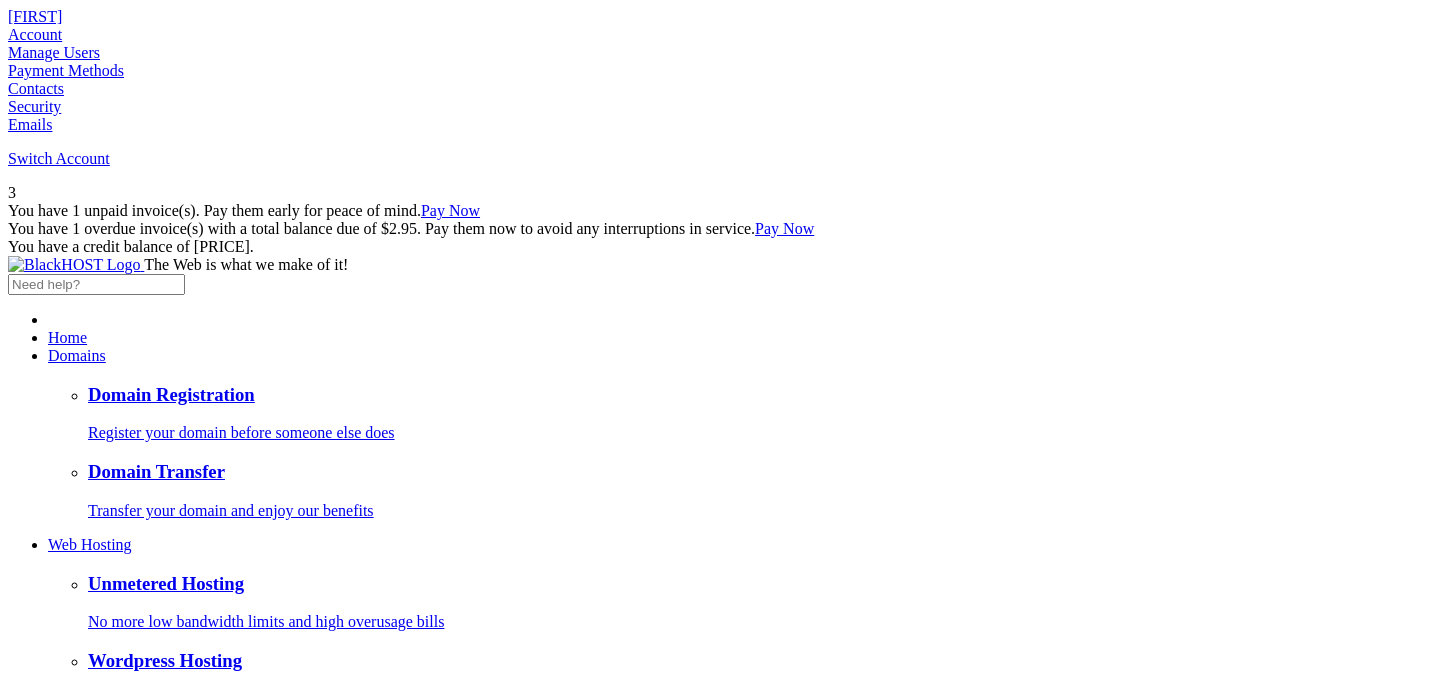 click at bounding box center (720, 1519) 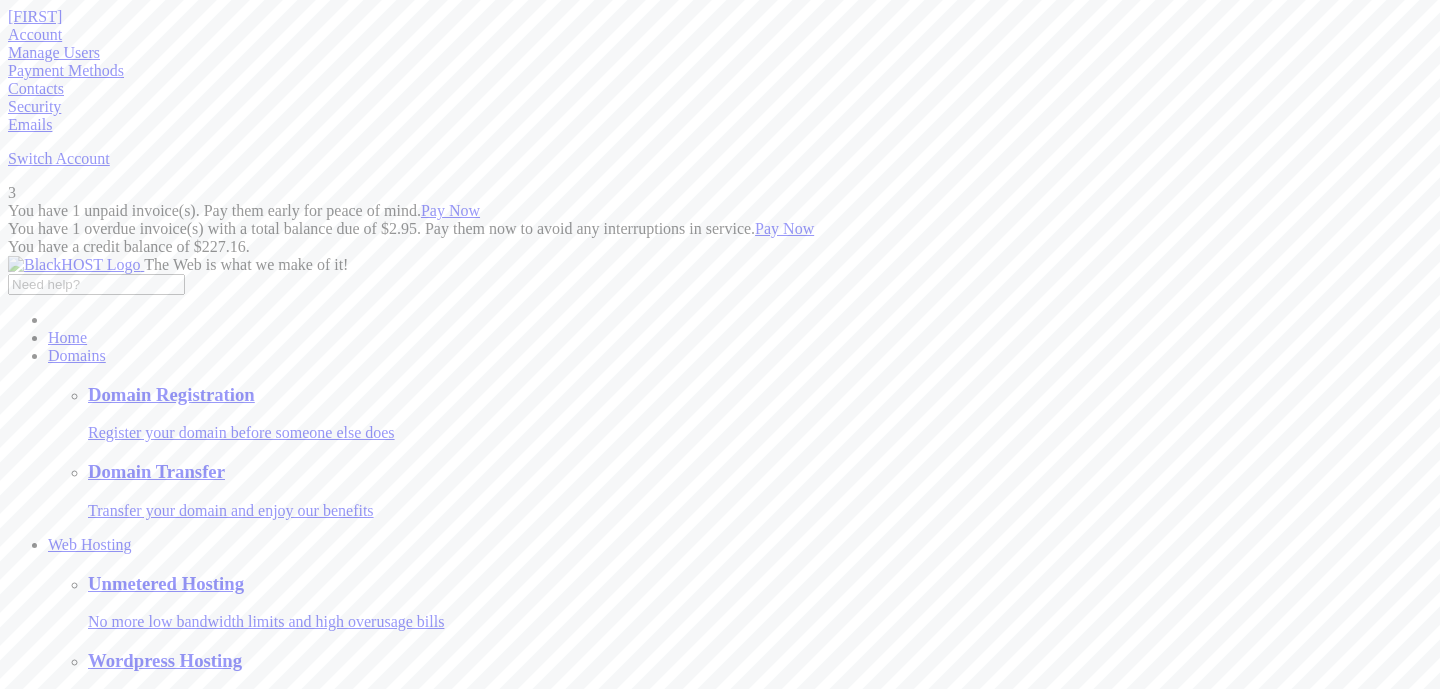 scroll, scrollTop: 0, scrollLeft: 0, axis: both 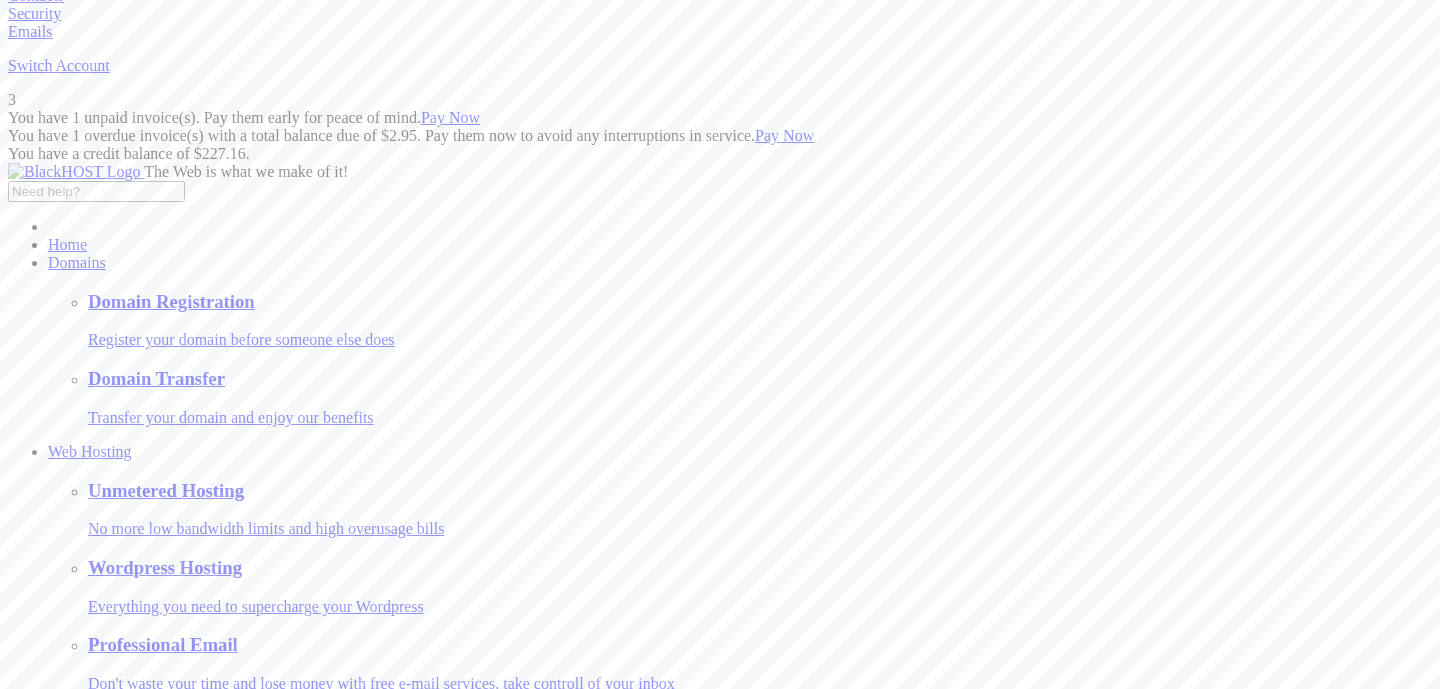 drag, startPoint x: 621, startPoint y: 255, endPoint x: 559, endPoint y: 260, distance: 62.201286 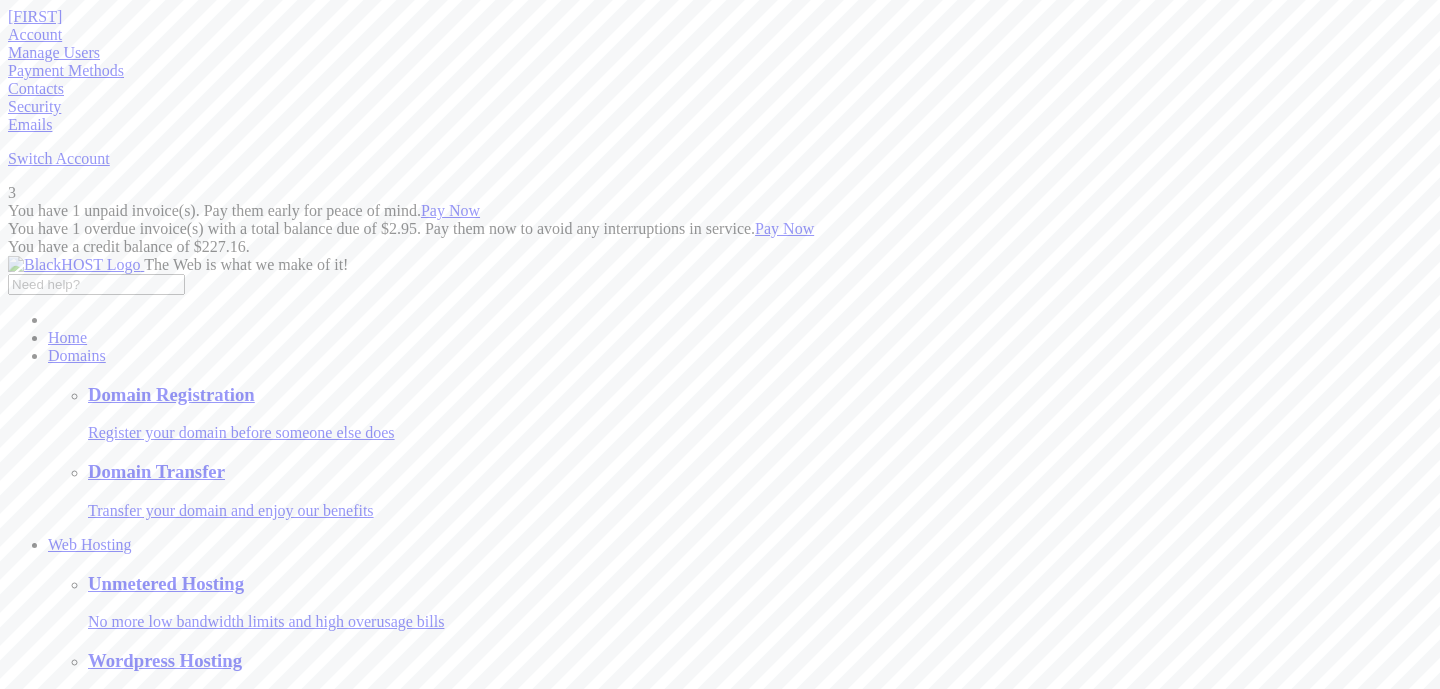 scroll, scrollTop: 93, scrollLeft: 0, axis: vertical 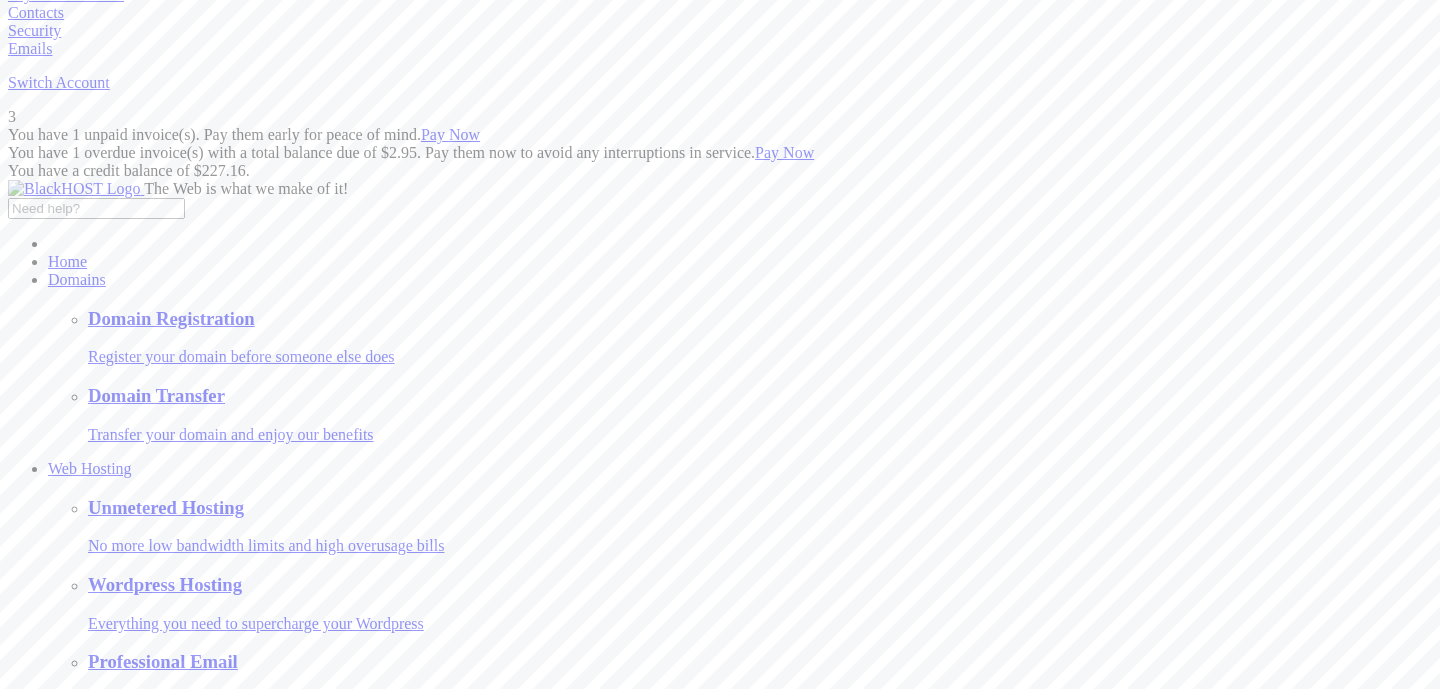 click on "Order Confirmation" at bounding box center (720, 1541) 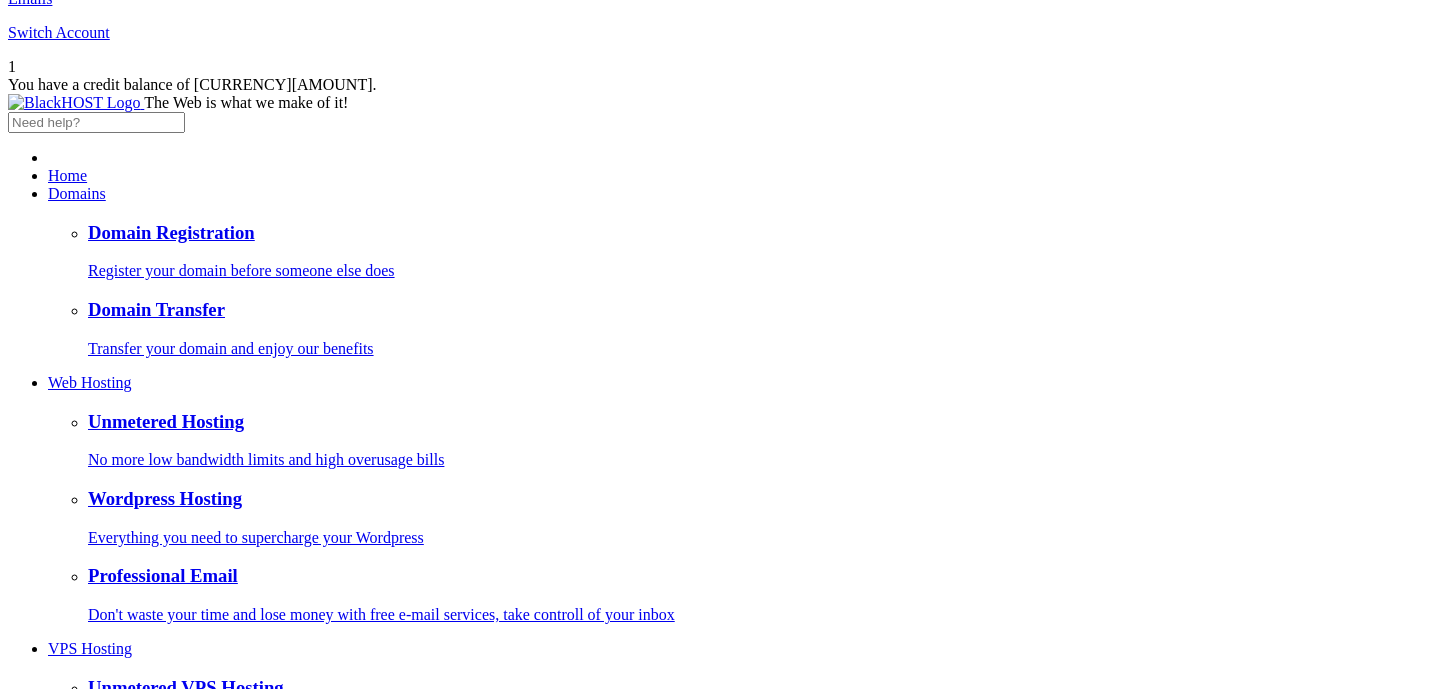 scroll, scrollTop: 0, scrollLeft: 0, axis: both 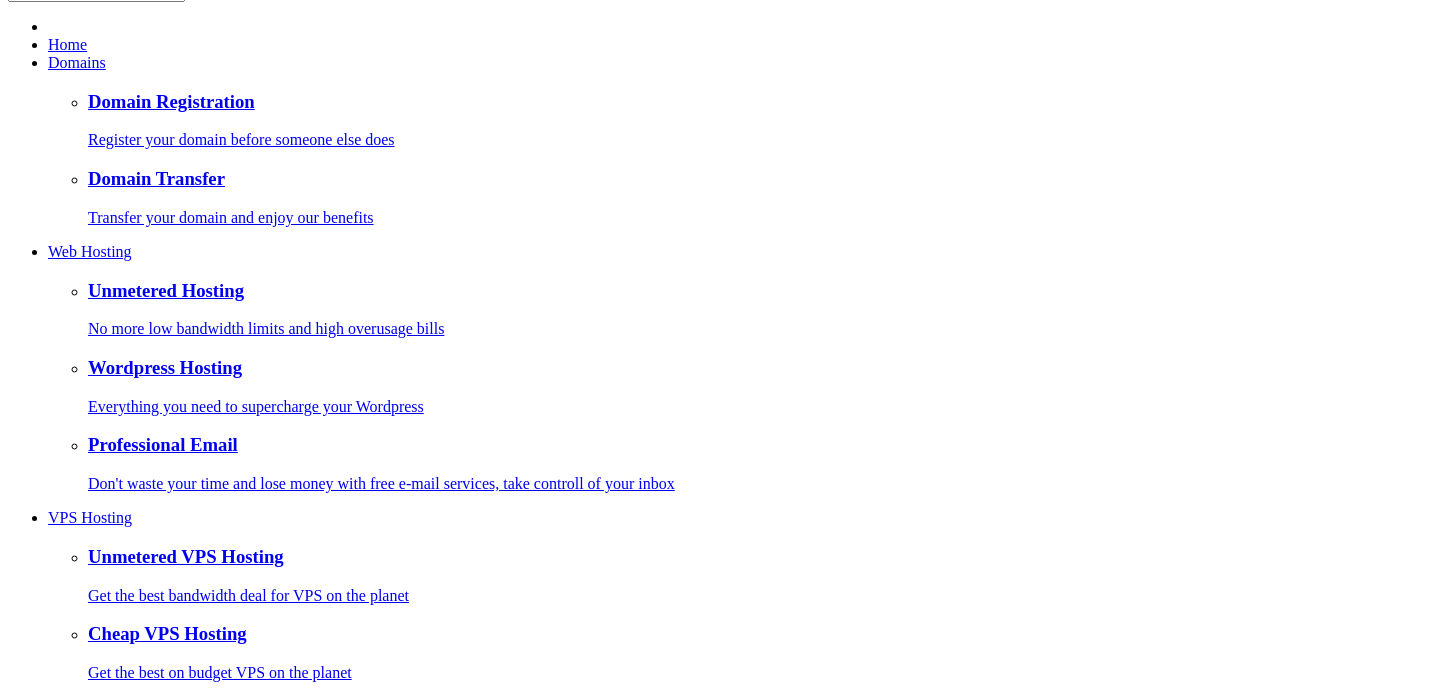 click on "Continue" at bounding box center [42, 2034] 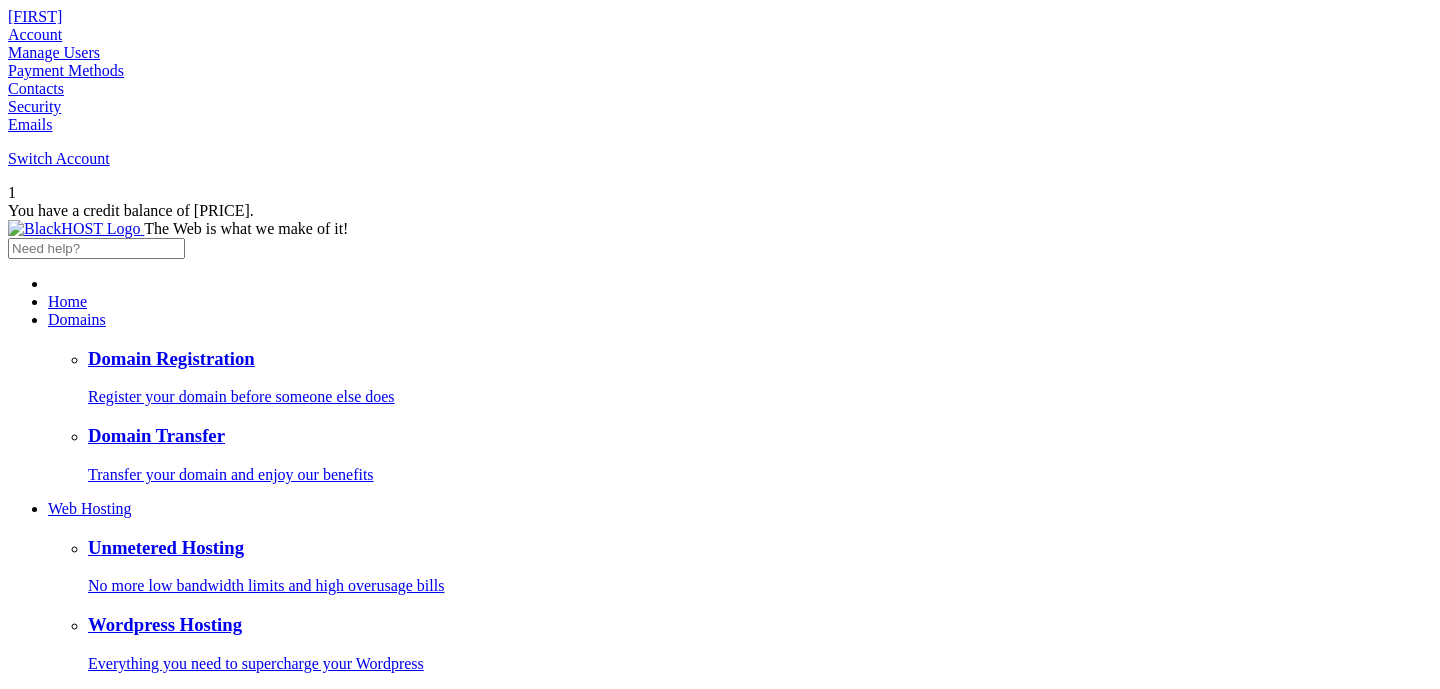 scroll, scrollTop: 0, scrollLeft: 0, axis: both 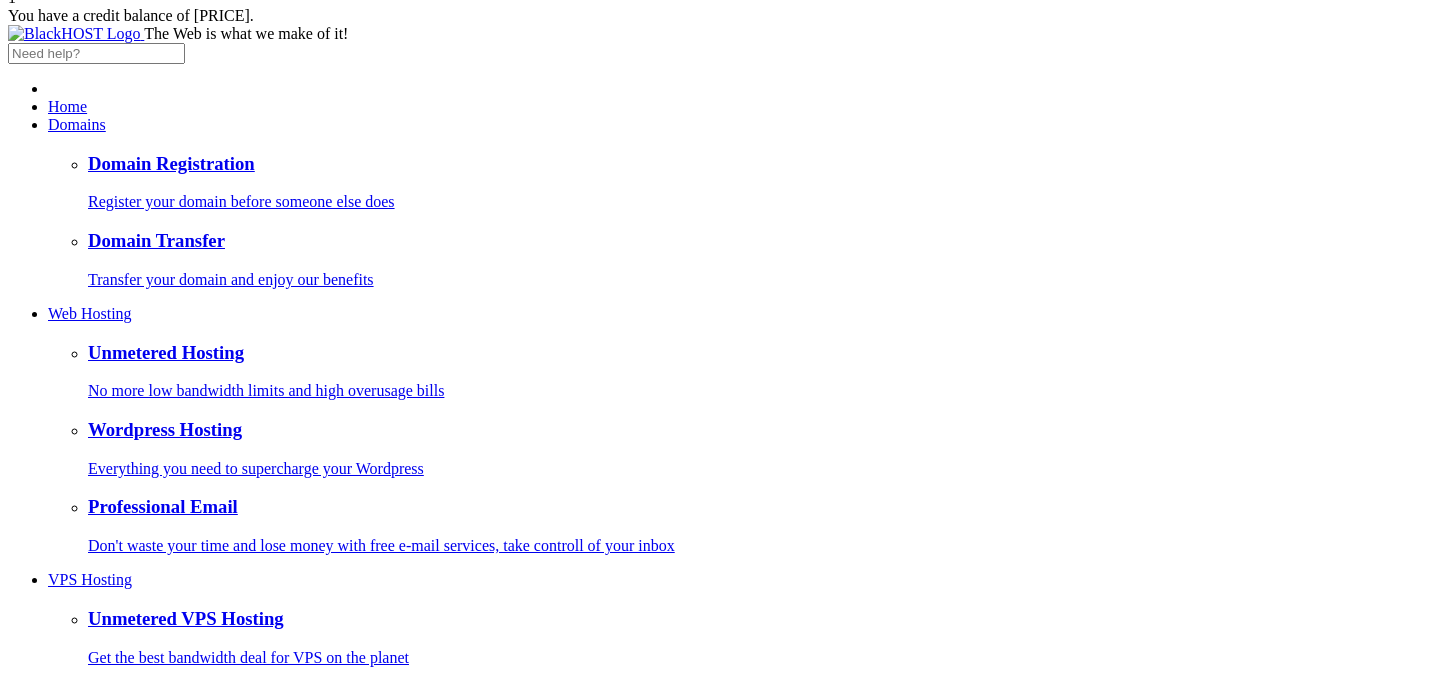 click on "Checkout" at bounding box center [38, 1773] 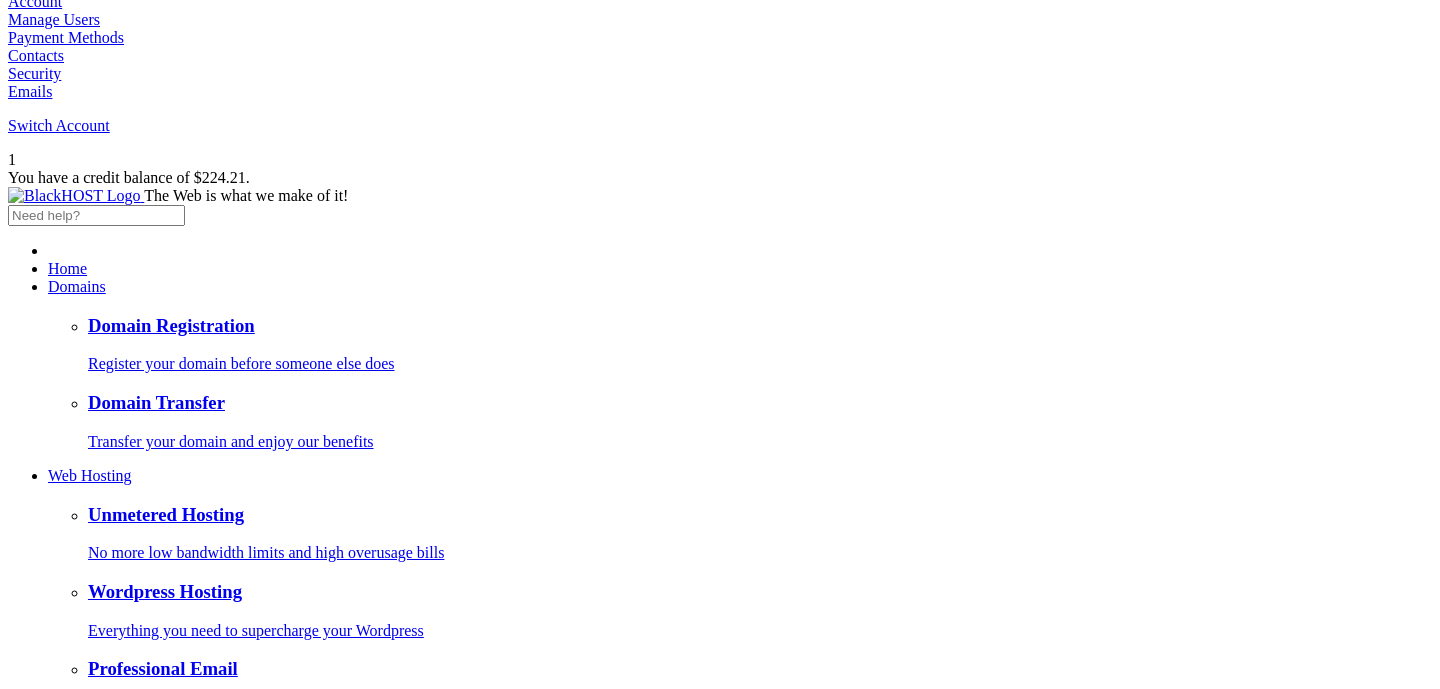 scroll, scrollTop: 247, scrollLeft: 0, axis: vertical 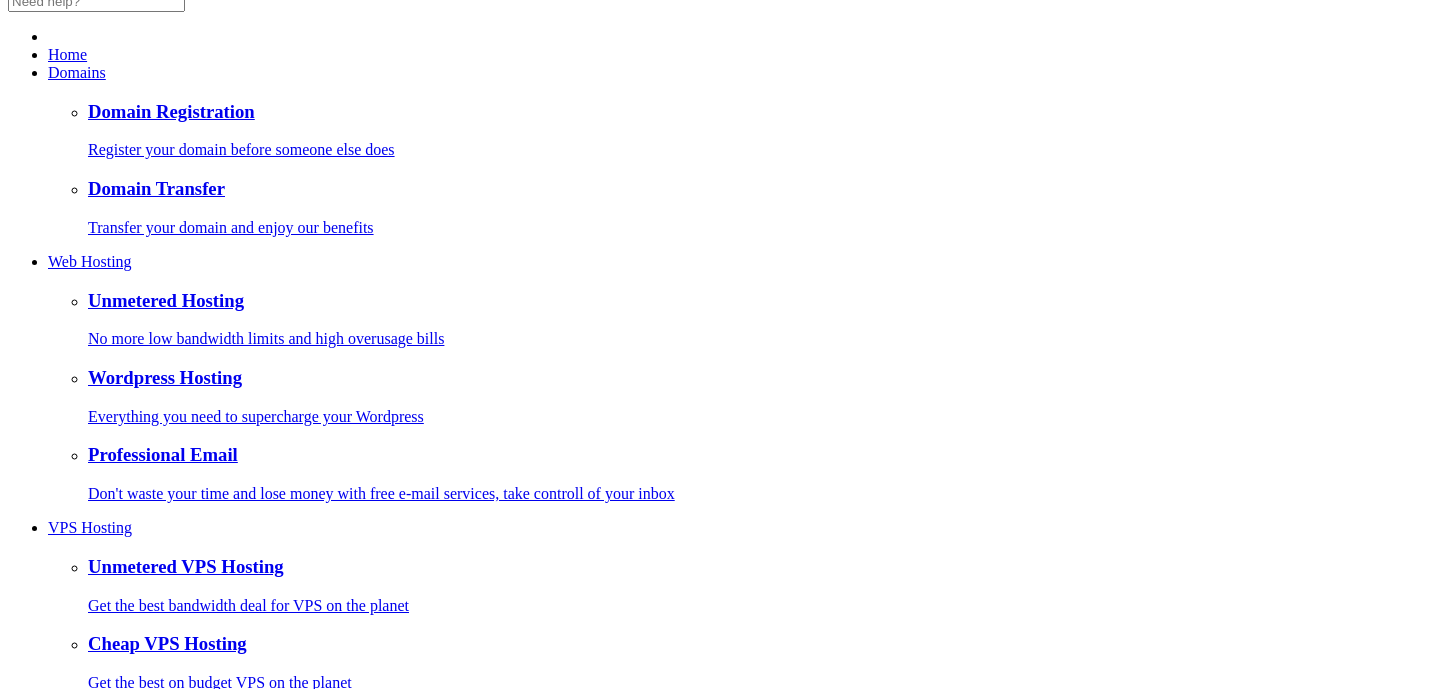 click on "Do not apply any credit from my credit balance to this order. I will pay for it using the payment method selected below." at bounding box center (712, 2026) 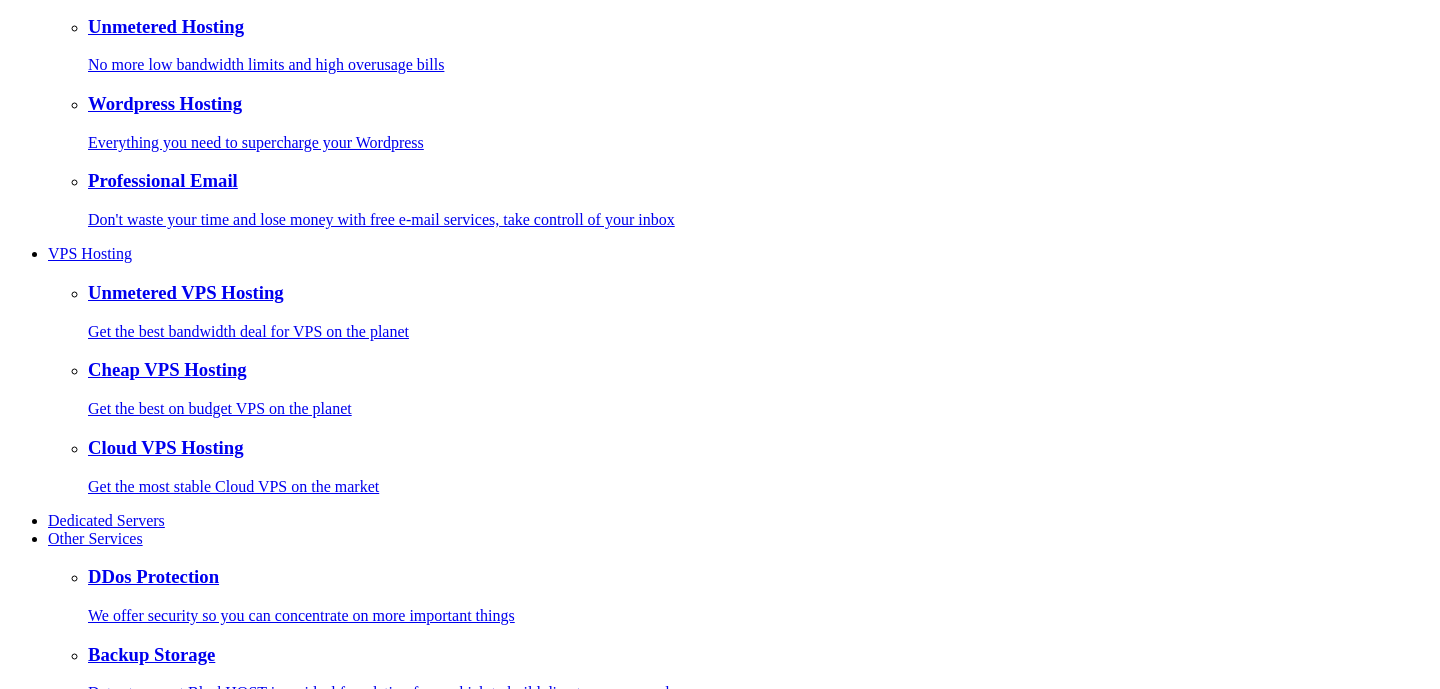 scroll, scrollTop: 539, scrollLeft: 0, axis: vertical 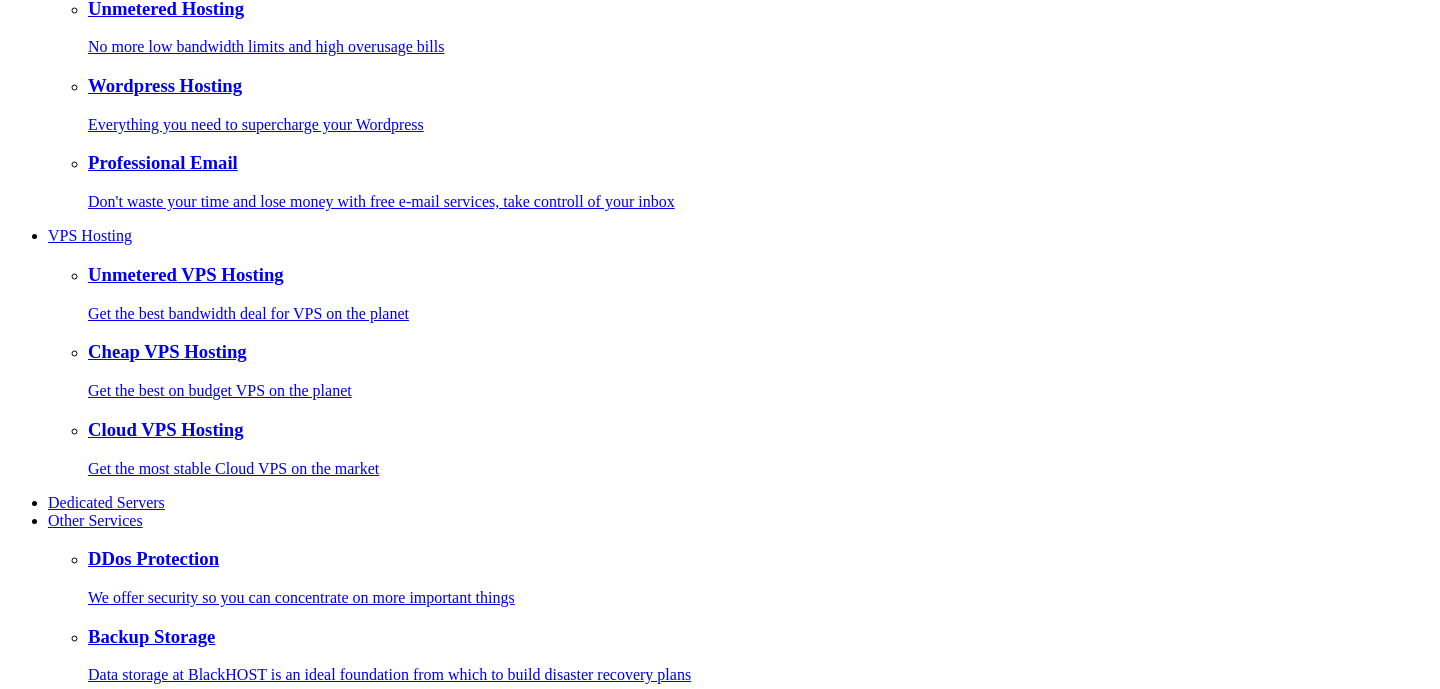 click on "I have read and agree to the  Terms of Service" at bounding box center [162, 2153] 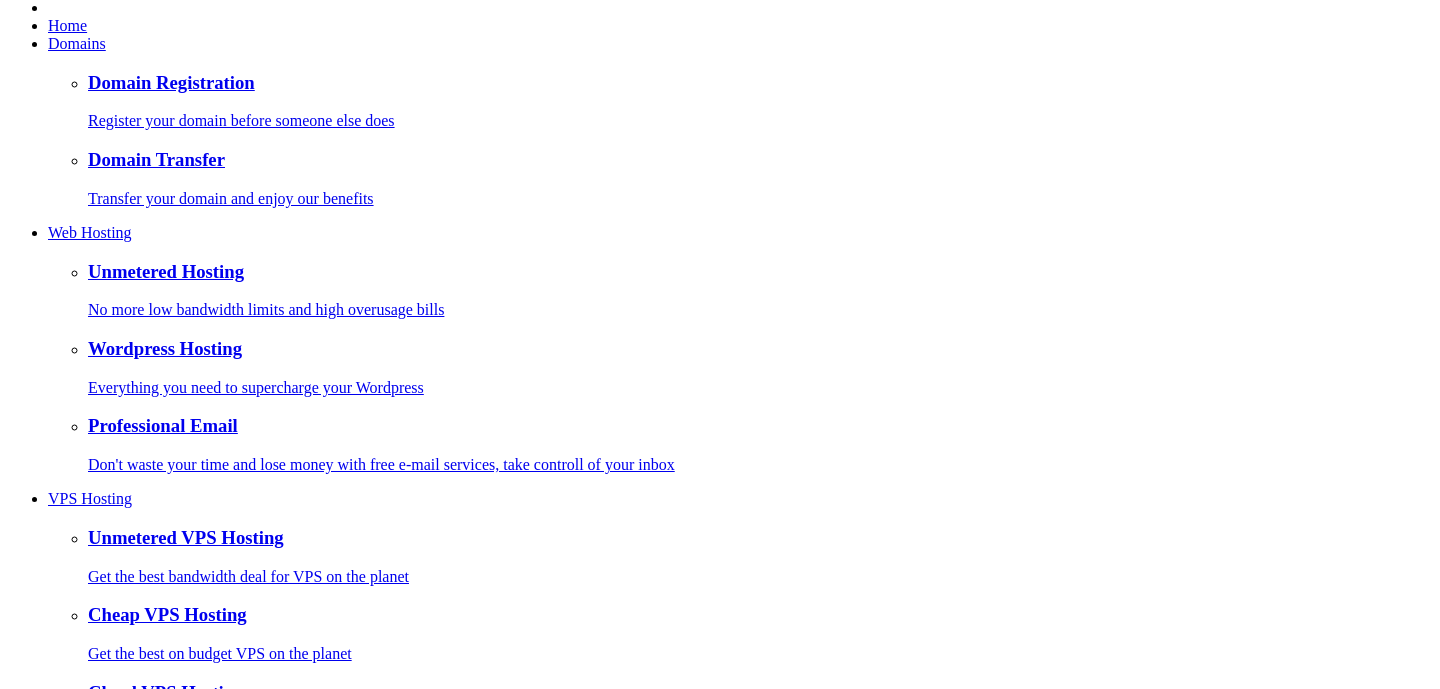 scroll, scrollTop: 277, scrollLeft: 0, axis: vertical 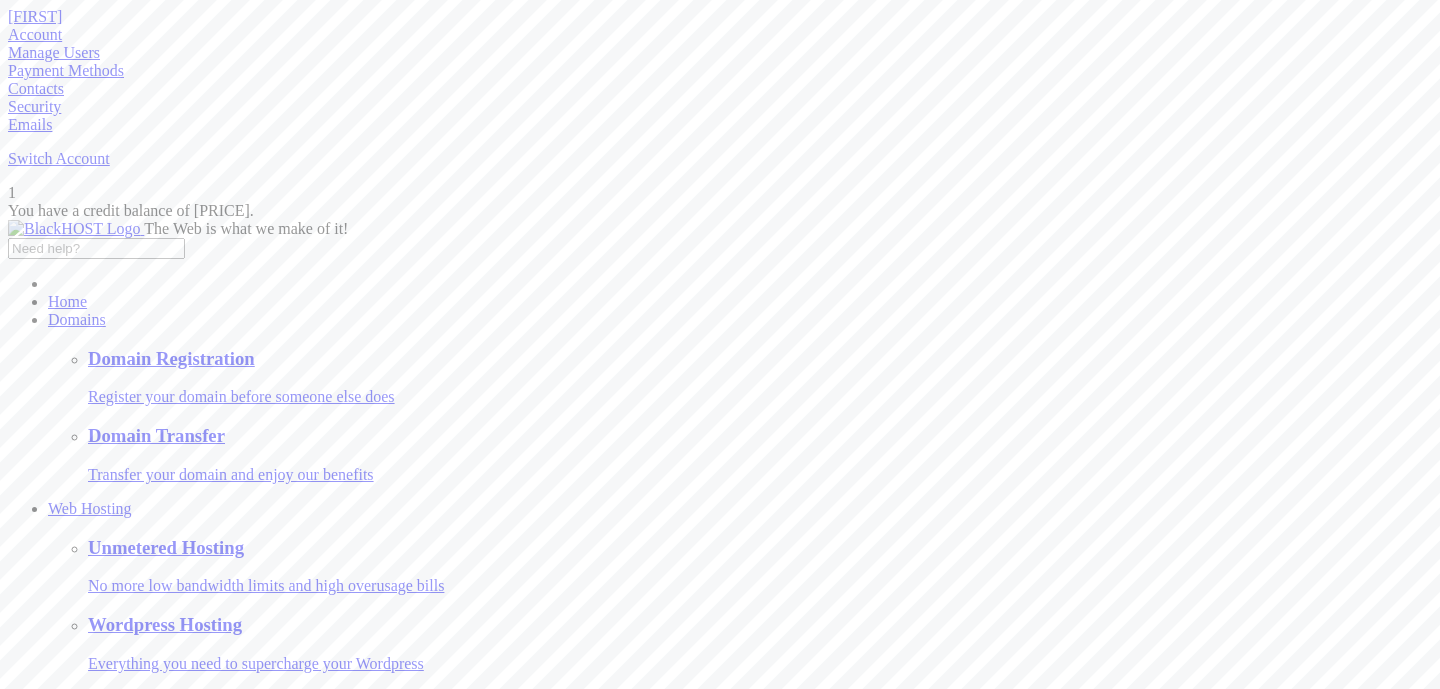 click on "Client Area" at bounding box center [84, 1247] 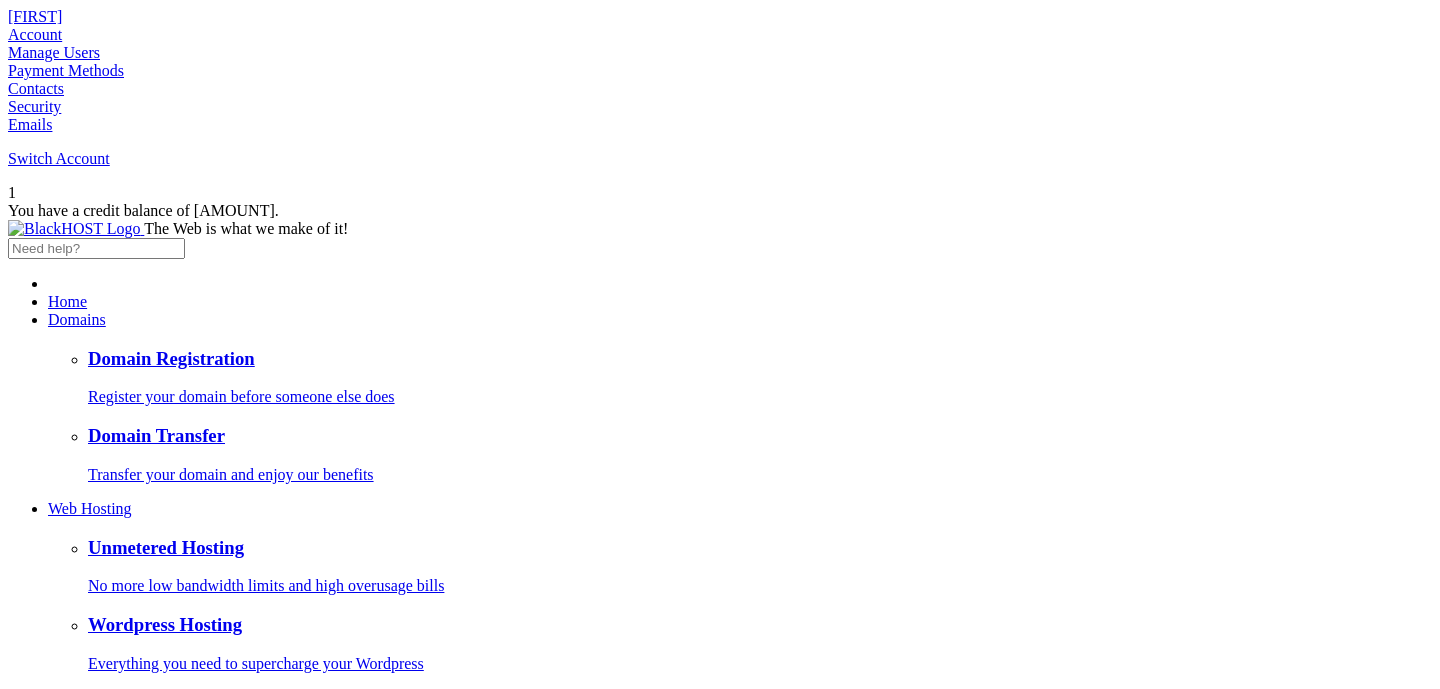 scroll, scrollTop: 0, scrollLeft: 0, axis: both 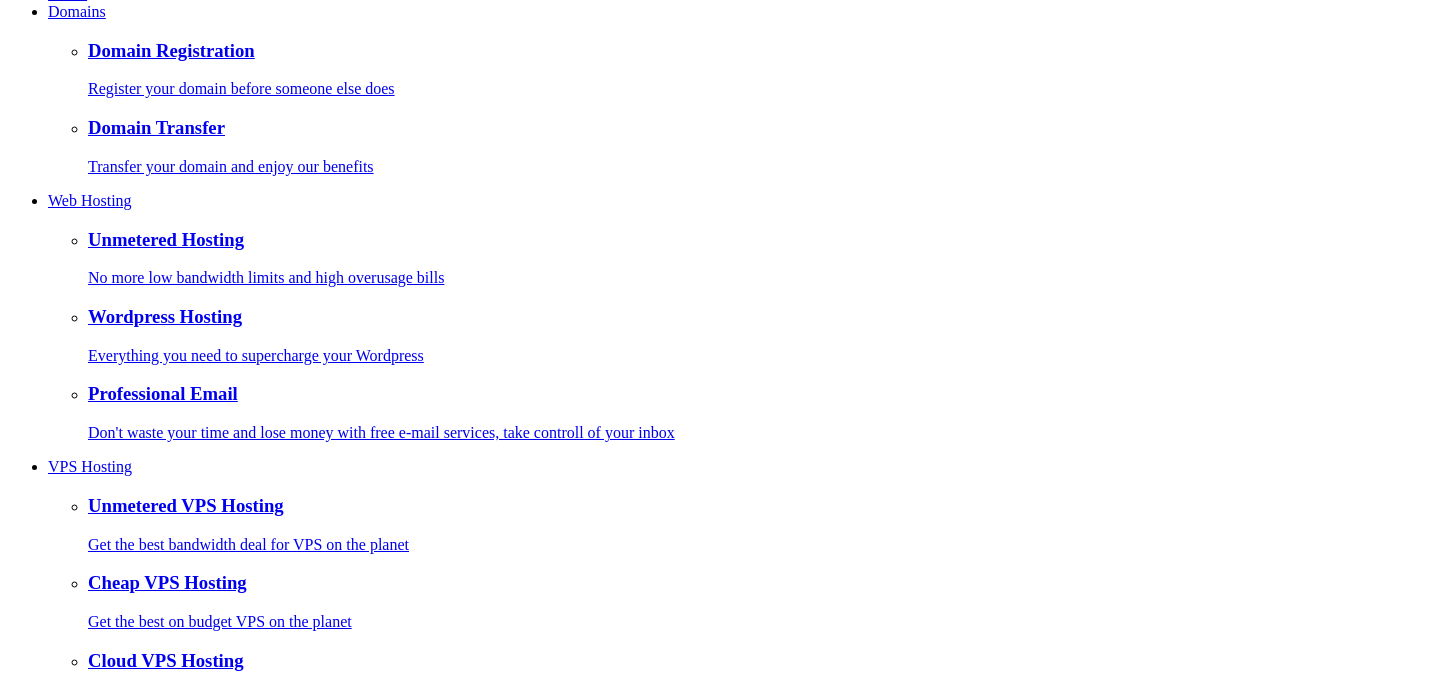 click on "Continue" at bounding box center [42, 1983] 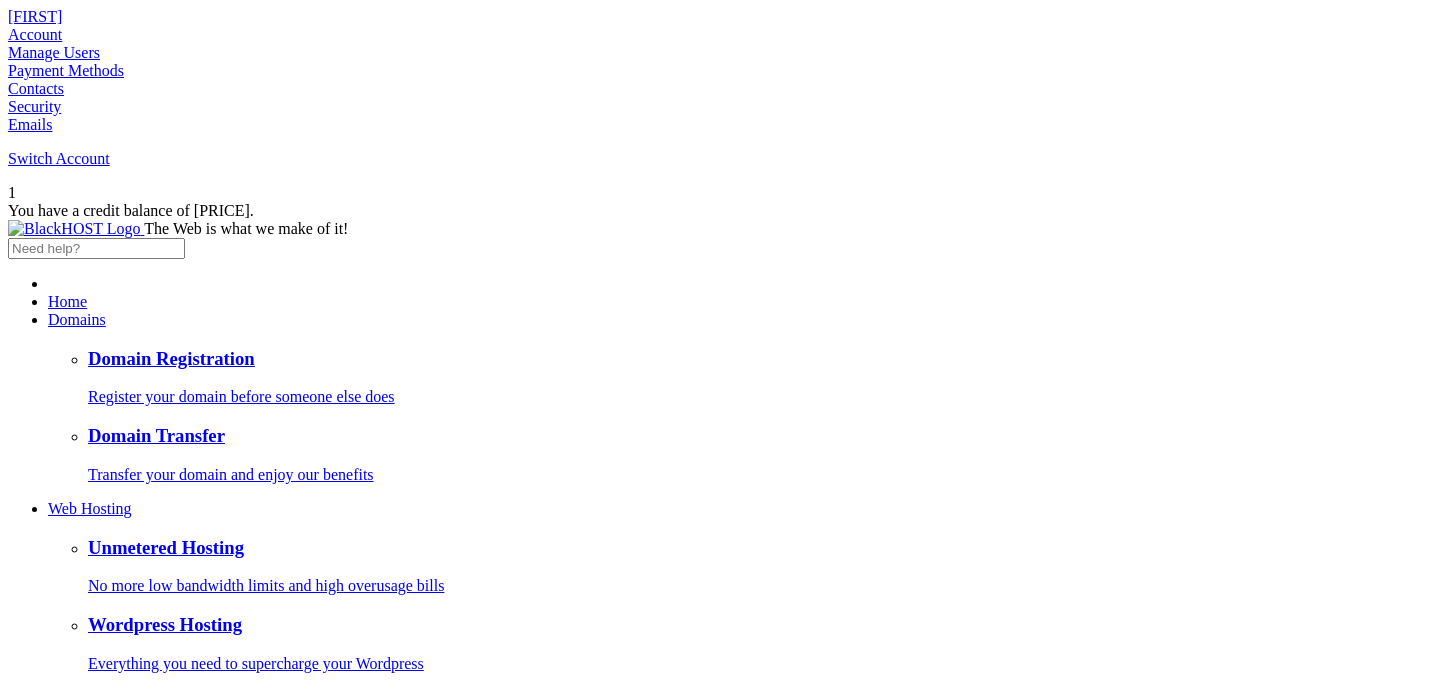 scroll, scrollTop: 0, scrollLeft: 0, axis: both 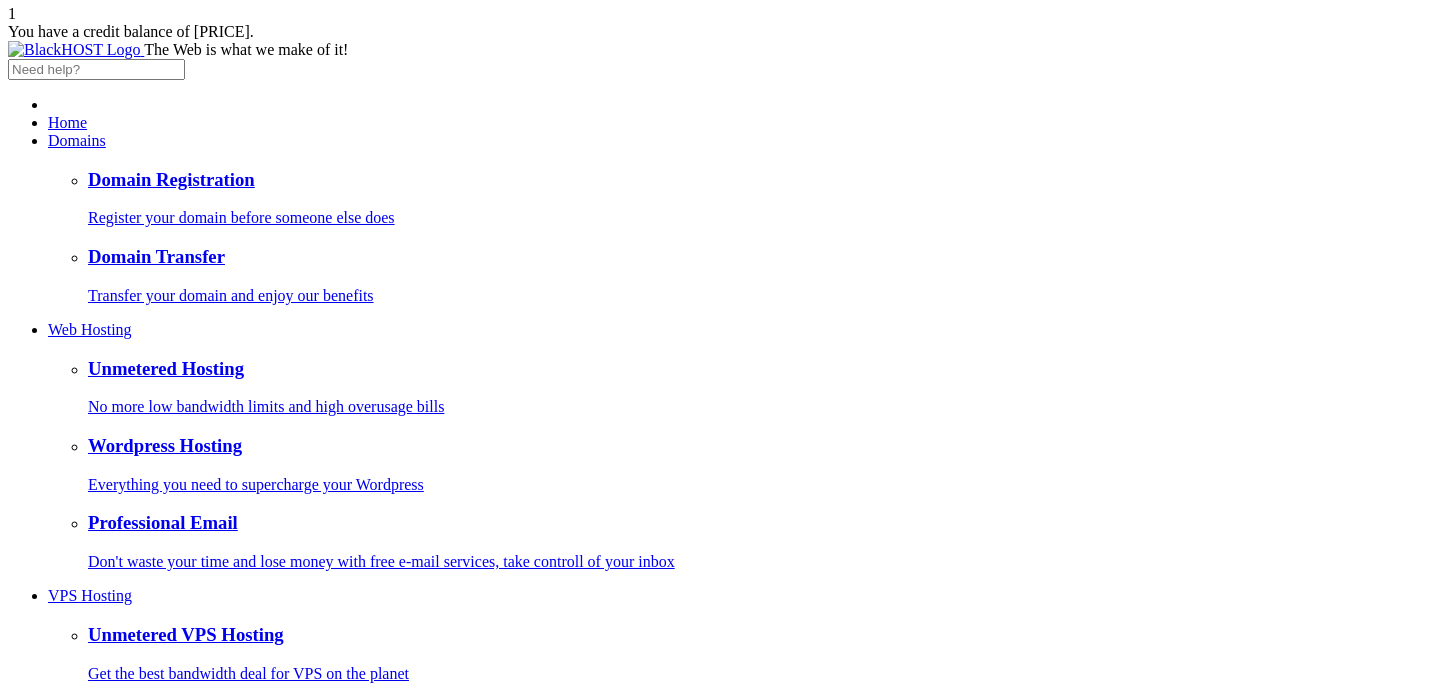 click on "Checkout" at bounding box center [38, 1789] 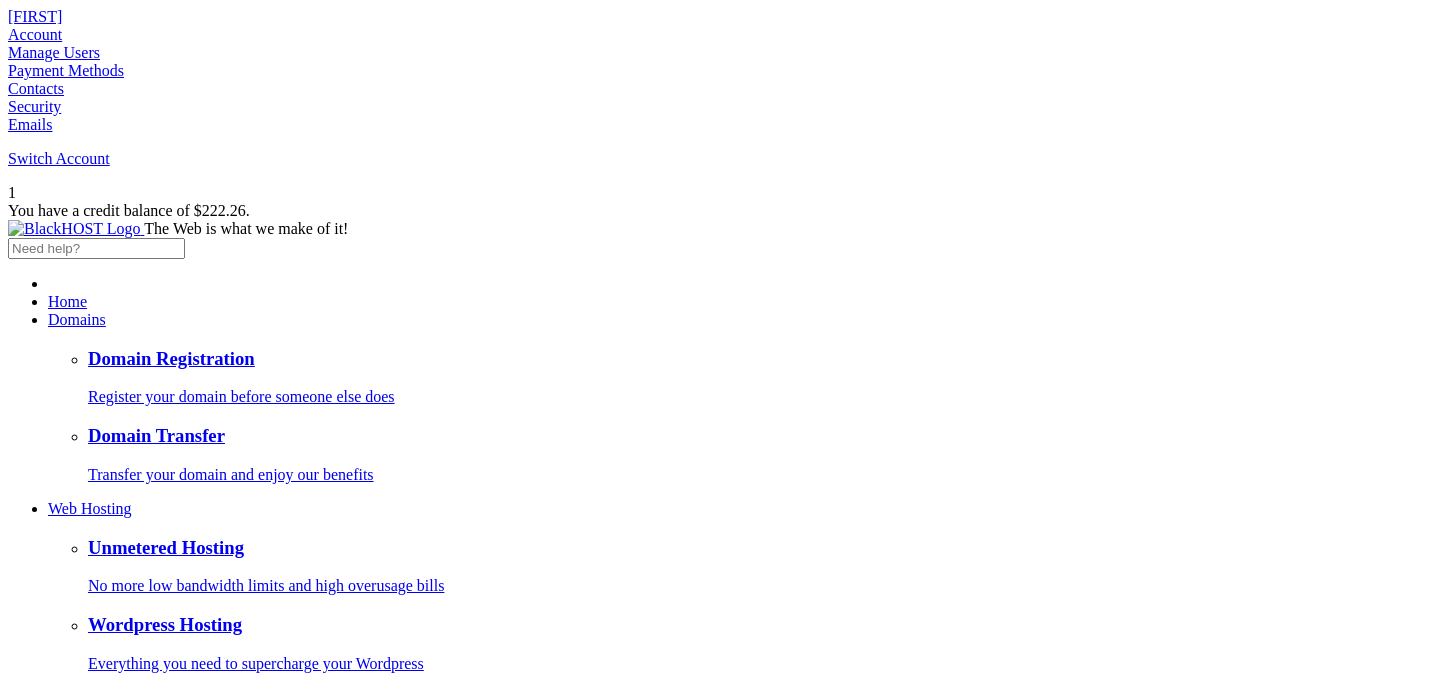 scroll, scrollTop: 0, scrollLeft: 0, axis: both 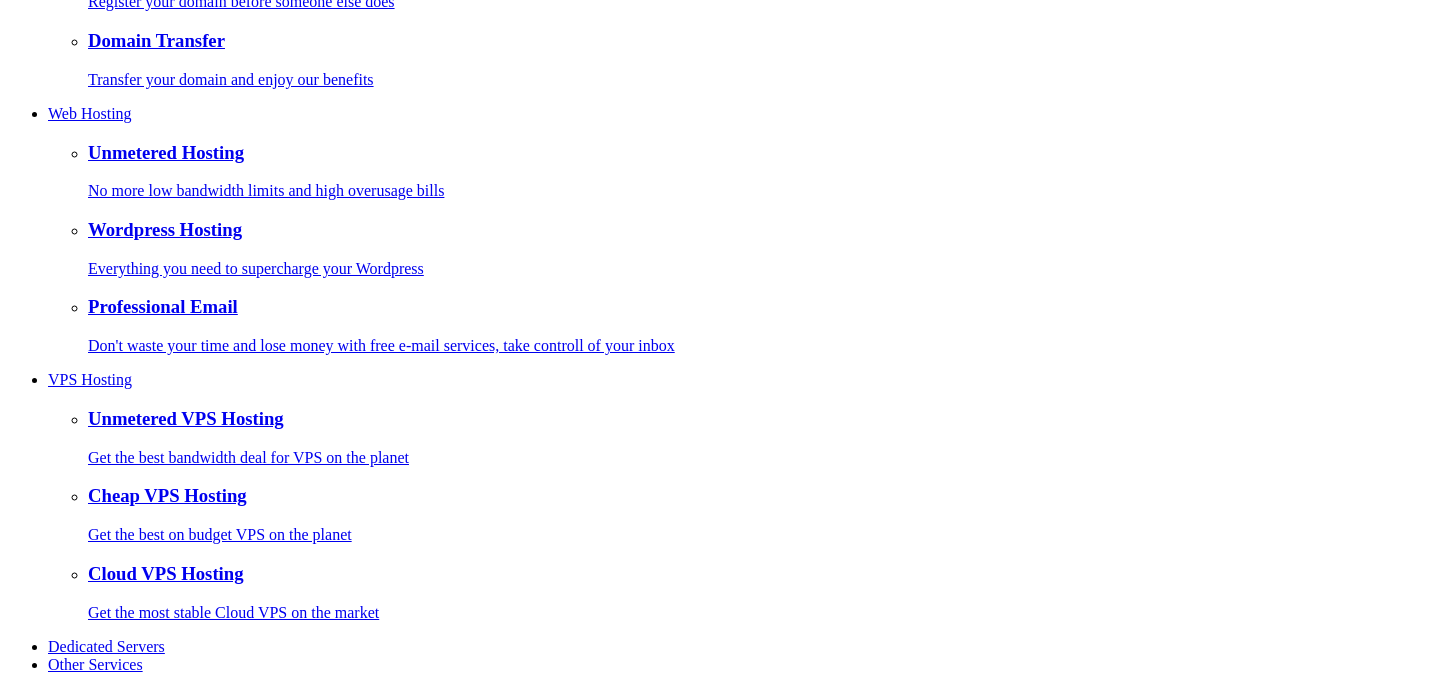 click on "Do not apply any credit from my credit balance to this order. I will pay for it using the payment method selected below." at bounding box center (712, 1878) 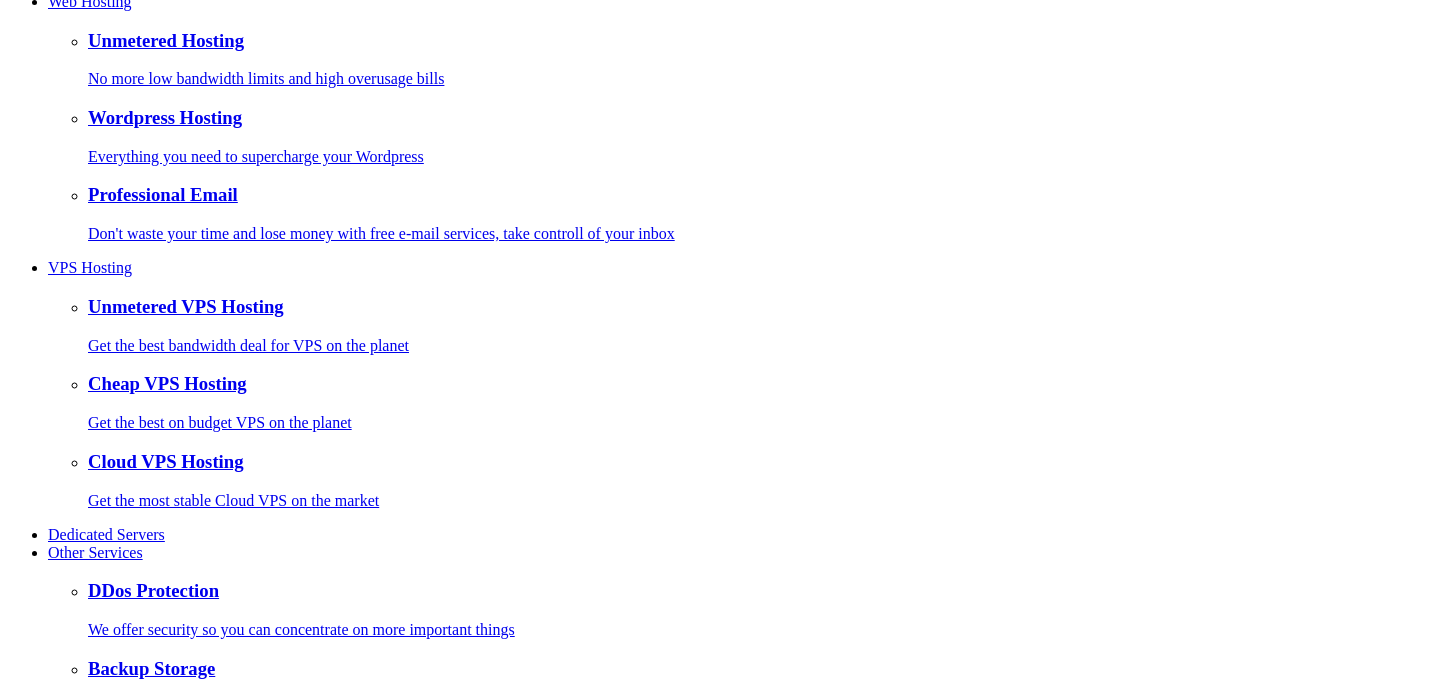 scroll, scrollTop: 717, scrollLeft: 0, axis: vertical 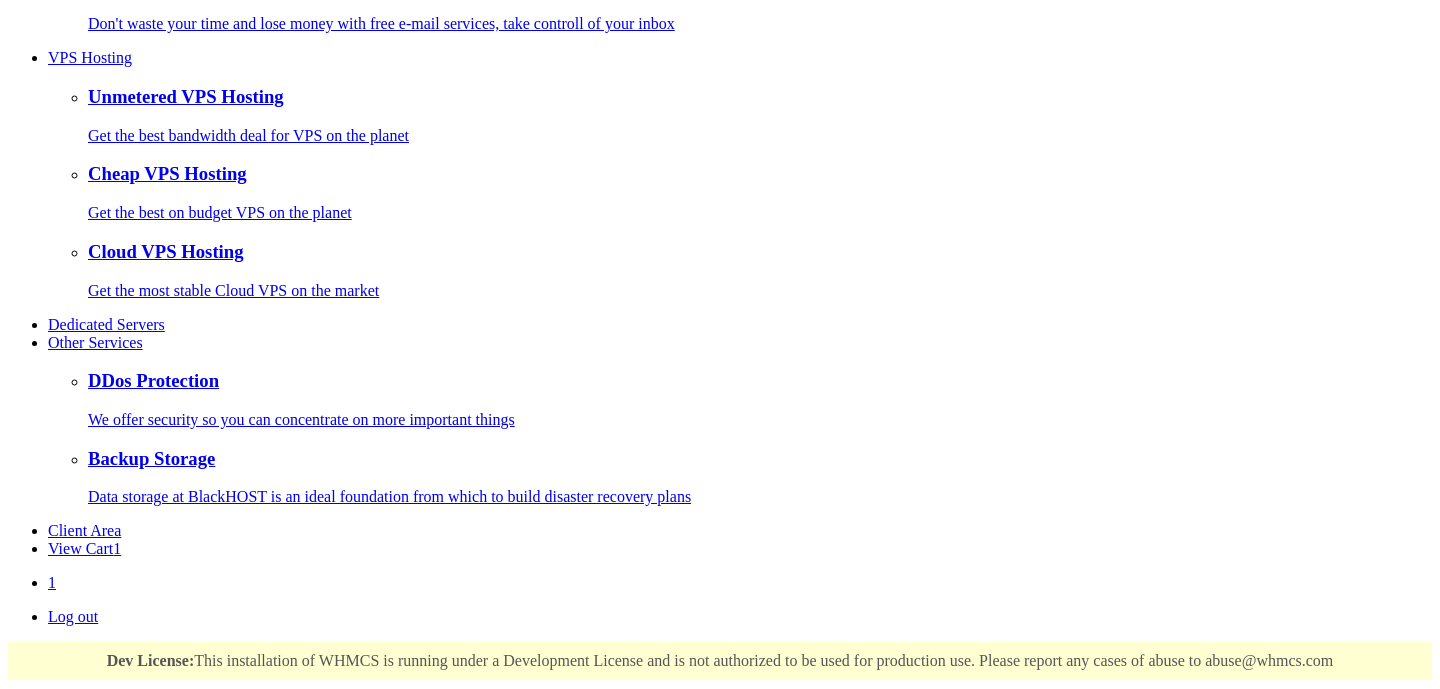 drag, startPoint x: 180, startPoint y: 346, endPoint x: 177, endPoint y: 365, distance: 19.235384 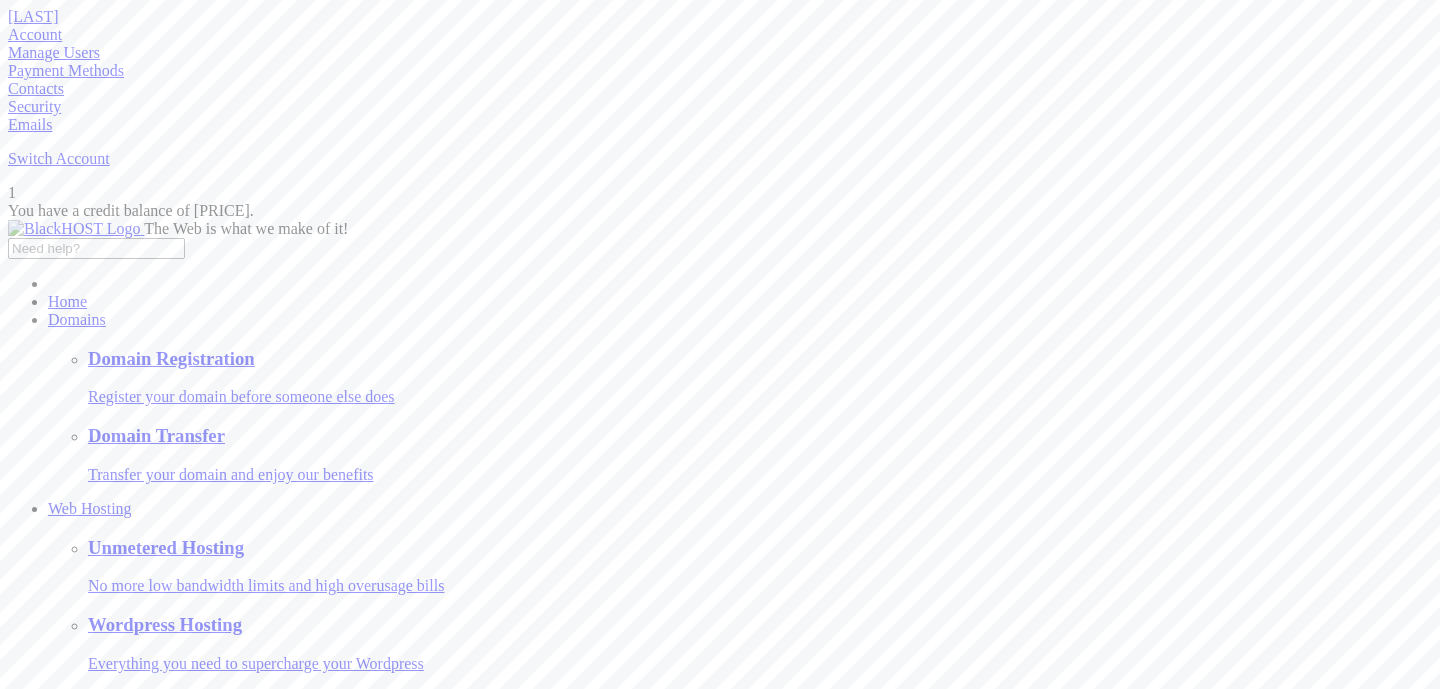 scroll, scrollTop: 0, scrollLeft: 0, axis: both 